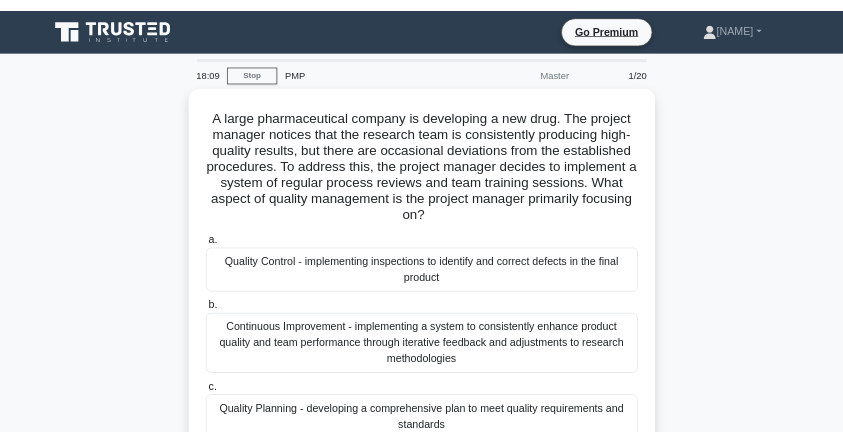 scroll, scrollTop: 0, scrollLeft: 0, axis: both 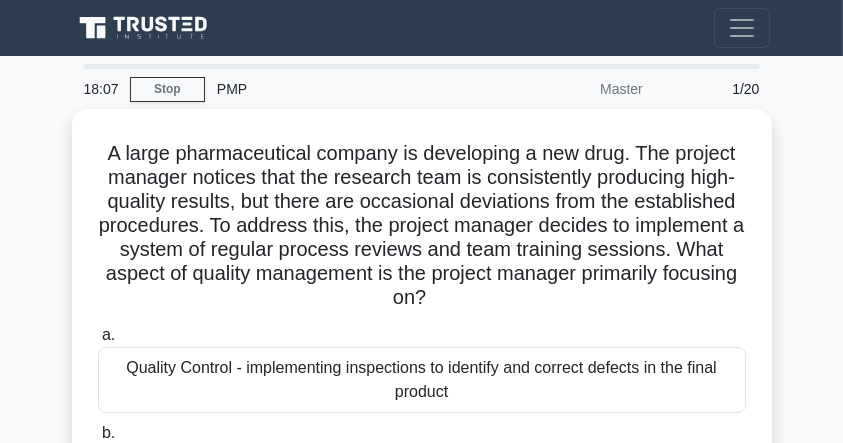 click at bounding box center (146, 28) 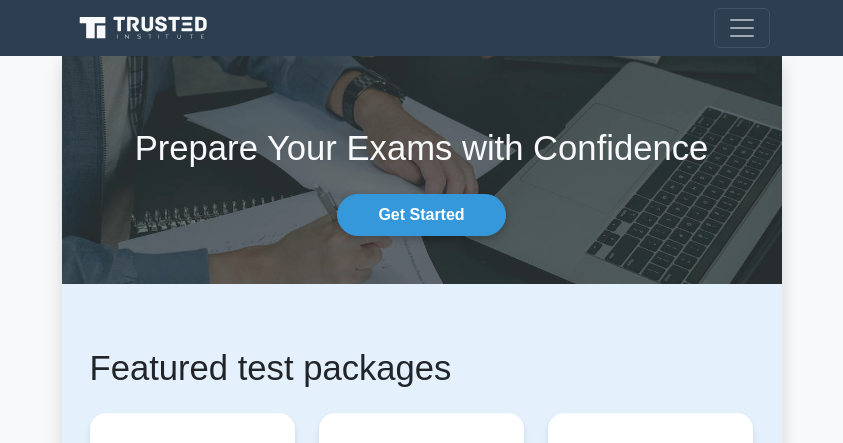 scroll, scrollTop: 266, scrollLeft: 0, axis: vertical 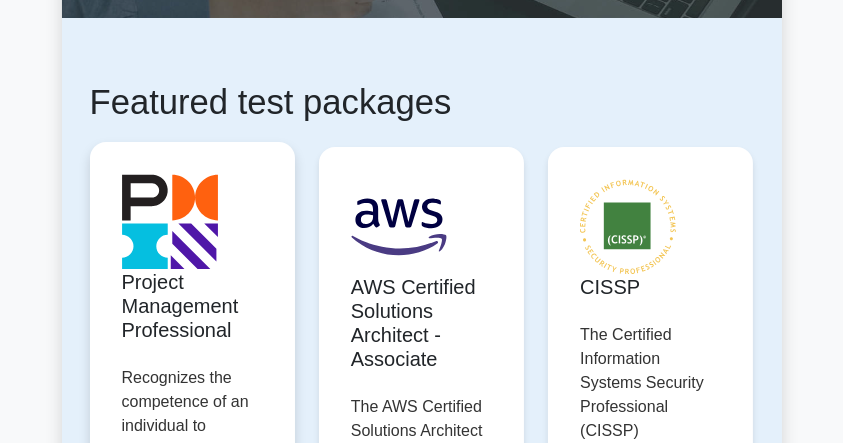 click on "Start practicing" at bounding box center [192, 631] 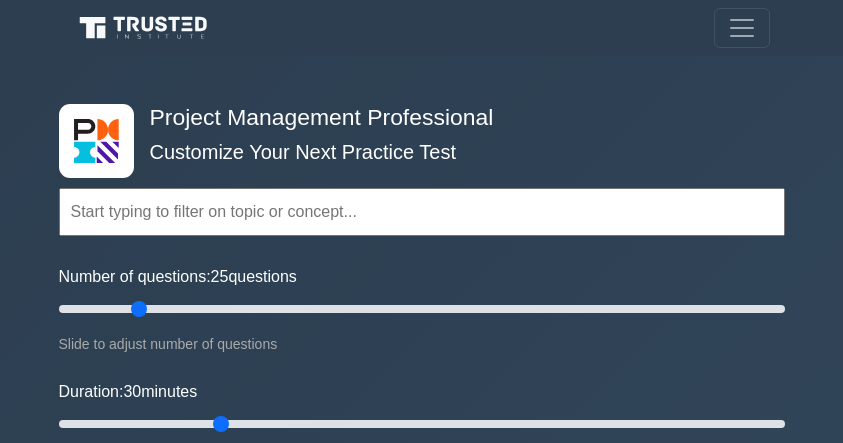 scroll, scrollTop: 0, scrollLeft: 0, axis: both 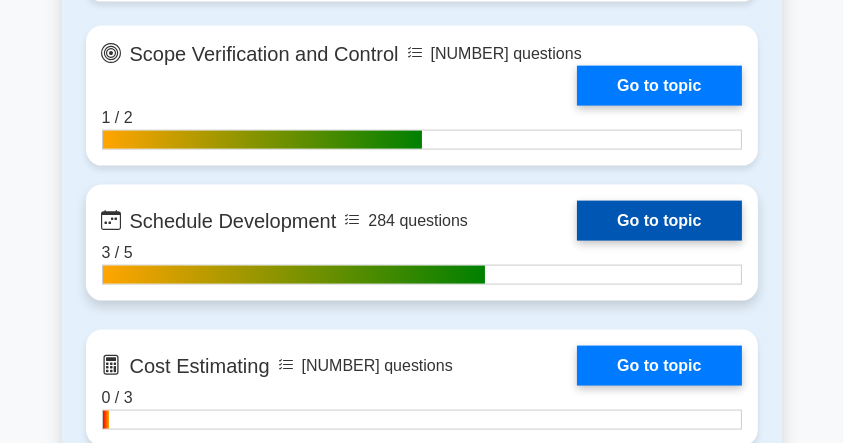 click on "Go to topic" at bounding box center (659, 221) 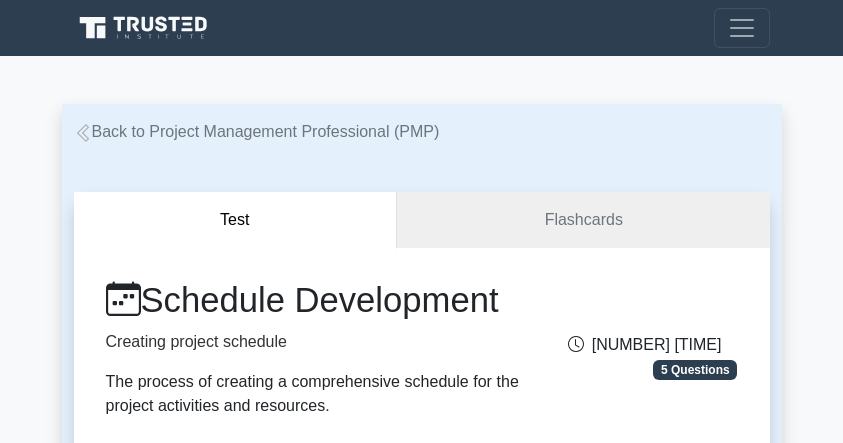 scroll, scrollTop: 0, scrollLeft: 0, axis: both 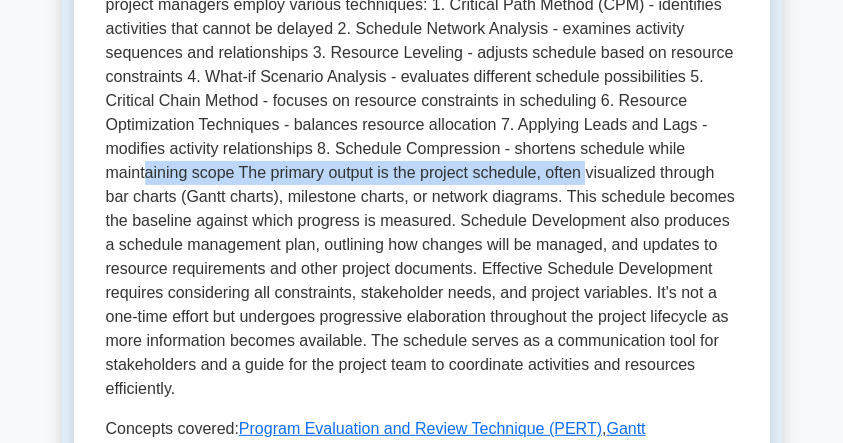 drag, startPoint x: 581, startPoint y: 174, endPoint x: 107, endPoint y: 178, distance: 474.01688 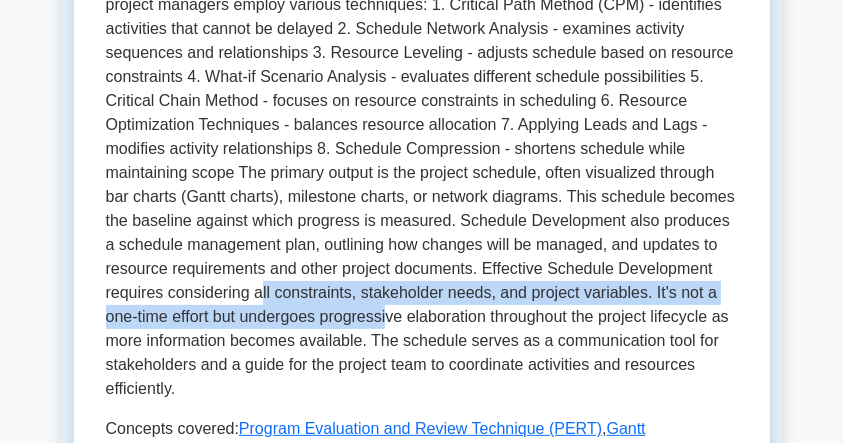drag, startPoint x: 253, startPoint y: 286, endPoint x: 387, endPoint y: 314, distance: 136.89412 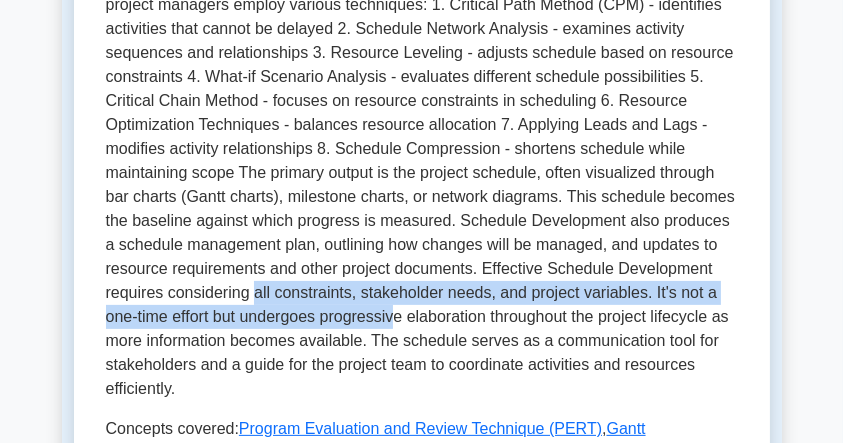 drag, startPoint x: 245, startPoint y: 293, endPoint x: 392, endPoint y: 316, distance: 148.78844 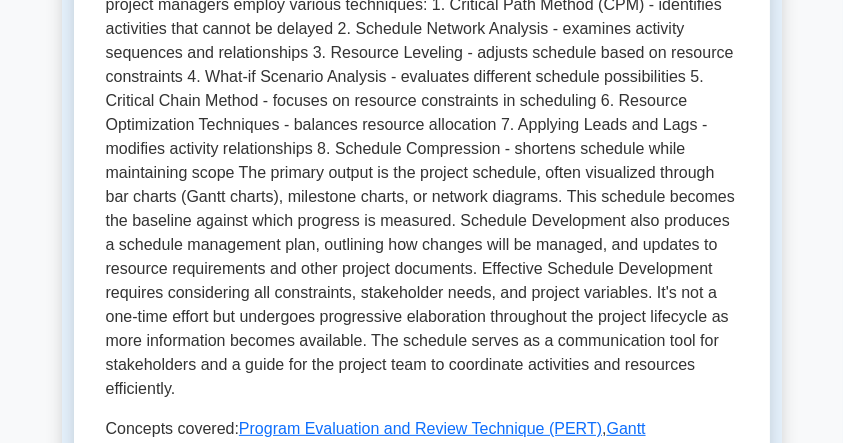 click at bounding box center [422, 125] 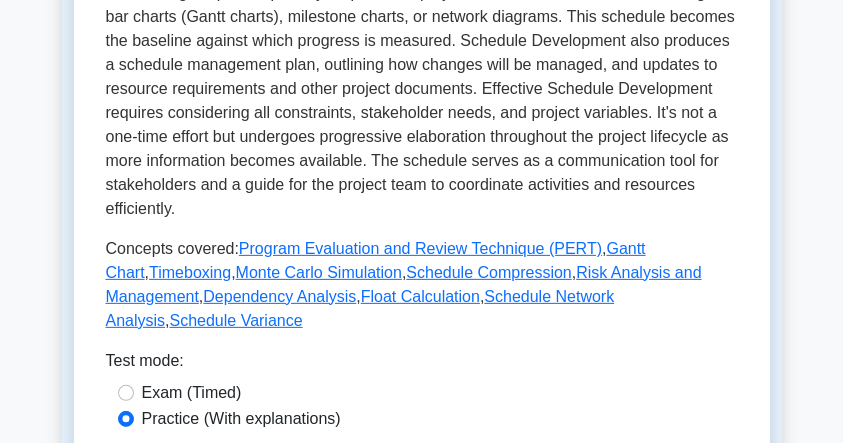 scroll, scrollTop: 788, scrollLeft: 0, axis: vertical 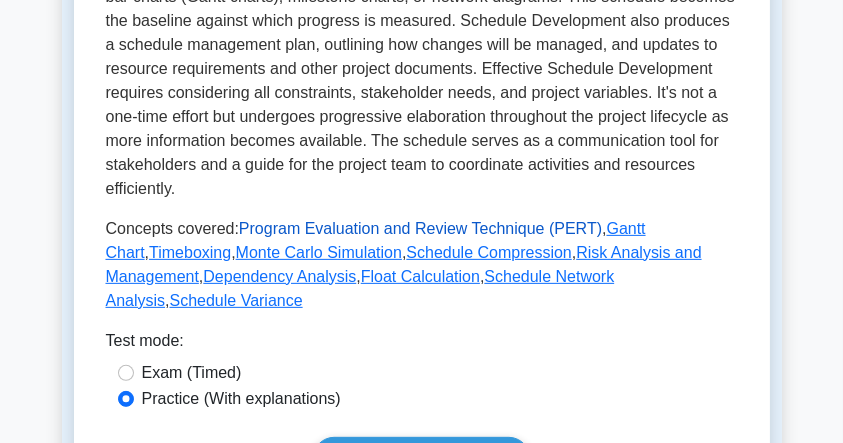 click on "Program Evaluation and Review Technique (PERT)" at bounding box center [420, 228] 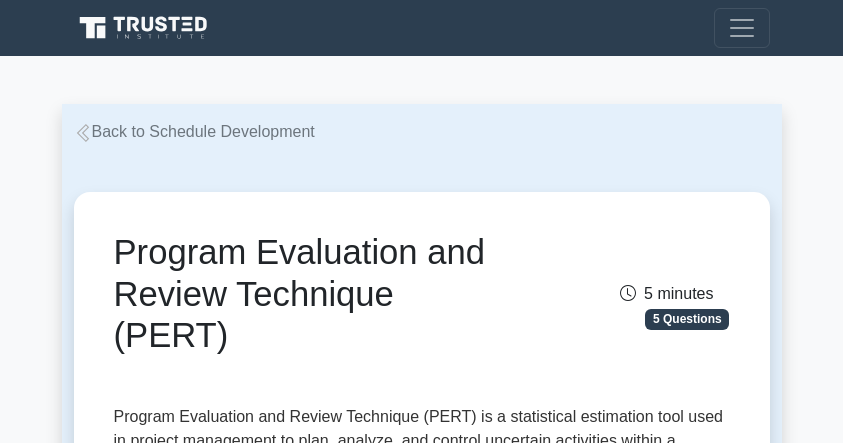 scroll, scrollTop: 0, scrollLeft: 0, axis: both 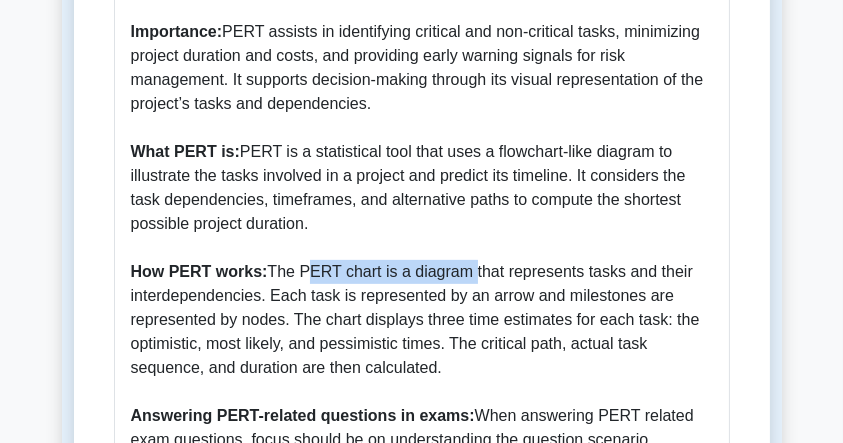 drag, startPoint x: 297, startPoint y: 224, endPoint x: 453, endPoint y: 221, distance: 156.02884 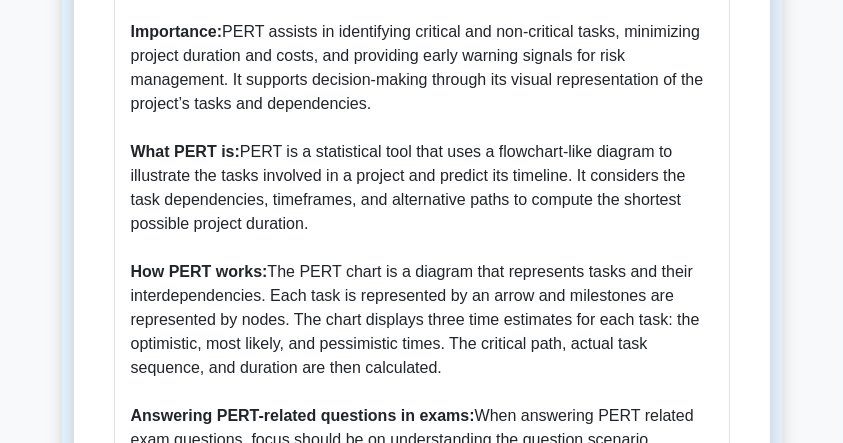click on "The  Program Evaluation and Review Technique  (PERT) is a statistical tool used in project management for planning and controlling time schedules of complex projects.  Importance:  PERT assists in identifying critical and non-critical tasks, minimizing project duration and costs, and providing early warning signals for risk management. It supports decision-making through its visual representation of the project’s tasks and dependencies. What PERT is:  PERT is a statistical tool that uses a flowchart-like diagram to illustrate the tasks involved in a project and predict its timeline. It considers the task dependencies, timeframes, and alternative paths to compute the shortest possible project duration. How PERT works: Answering PERT-related questions in exams:  When answering PERT related exam questions, focus should be on understanding the question scenario, identifying the tasks and sequence, determining the critical path, and analyzing how changes in task duration affect the project schedule. Exam tips:" at bounding box center [422, 392] 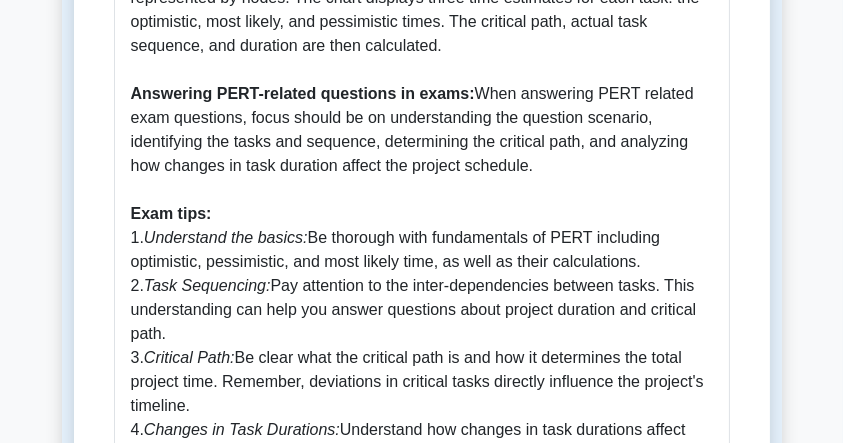 scroll, scrollTop: 1066, scrollLeft: 0, axis: vertical 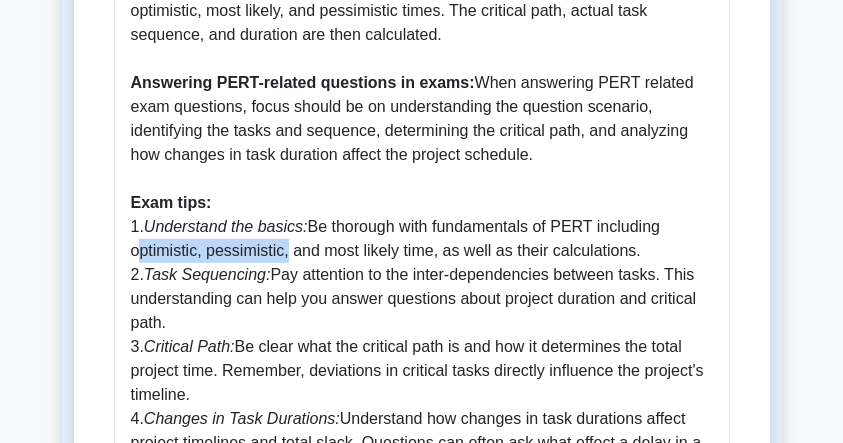 drag, startPoint x: 132, startPoint y: 209, endPoint x: 281, endPoint y: 209, distance: 149 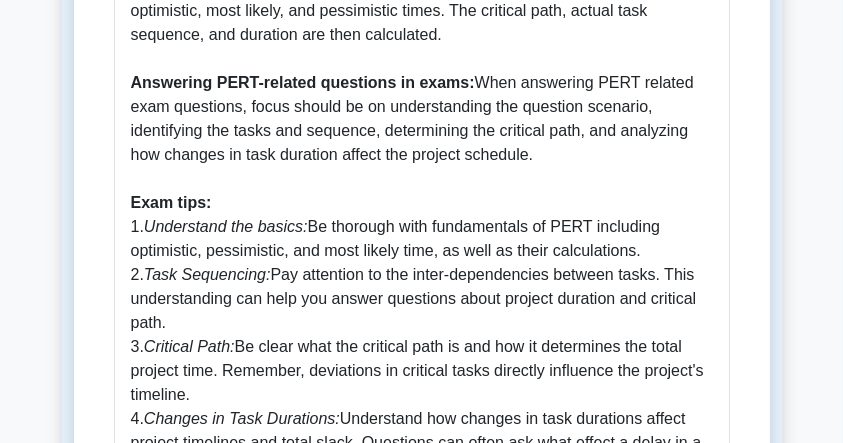 click on "The  Program Evaluation and Review Technique  (PERT) is a statistical tool used in project management for planning and controlling time schedules of complex projects.  Importance:  PERT assists in identifying critical and non-critical tasks, minimizing project duration and costs, and providing early warning signals for risk management. It supports decision-making through its visual representation of the project’s tasks and dependencies. What PERT is:  PERT is a statistical tool that uses a flowchart-like diagram to illustrate the tasks involved in a project and predict its timeline. It considers the task dependencies, timeframes, and alternative paths to compute the shortest possible project duration. How PERT works: Answering PERT-related questions in exams:  When answering PERT related exam questions, focus should be on understanding the question scenario, identifying the tasks and sequence, determining the critical path, and analyzing how changes in task duration affect the project schedule. Exam tips:" at bounding box center (422, 59) 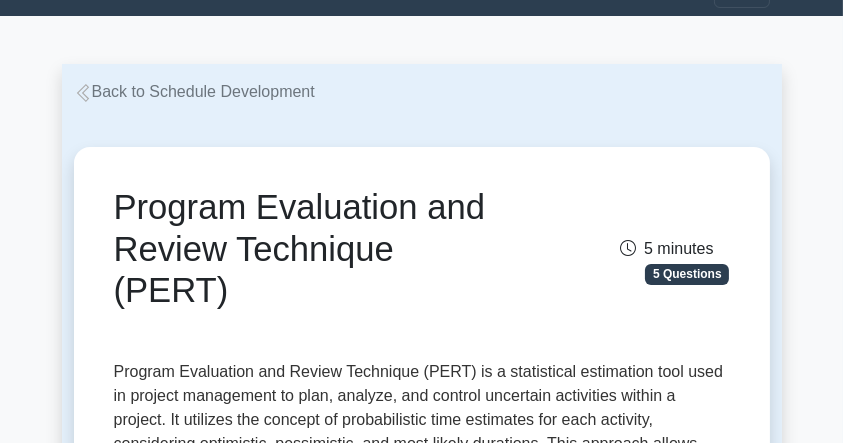 scroll, scrollTop: 0, scrollLeft: 0, axis: both 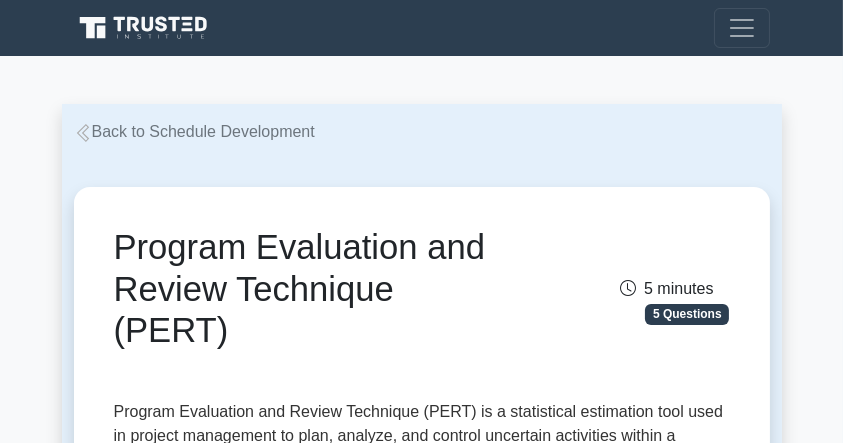 click on "Program Evaluation and Review Technique (PERT)" at bounding box center [315, 289] 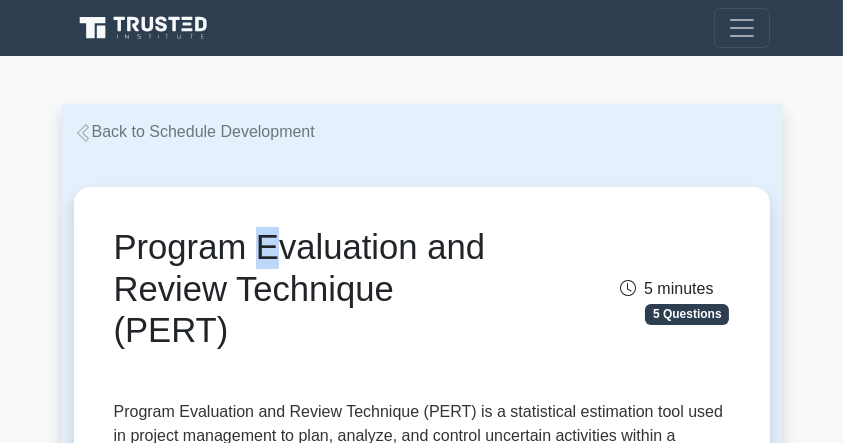 click on "Program Evaluation and Review Technique (PERT)" at bounding box center [315, 289] 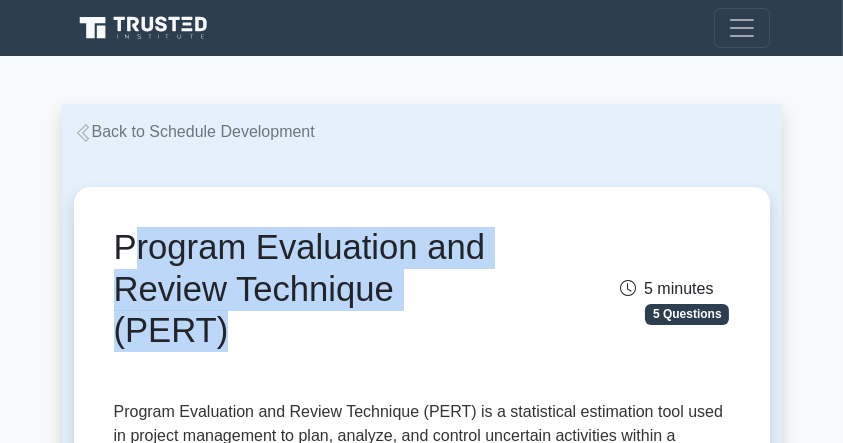 click on "Program Evaluation and Review Technique (PERT)" at bounding box center [315, 289] 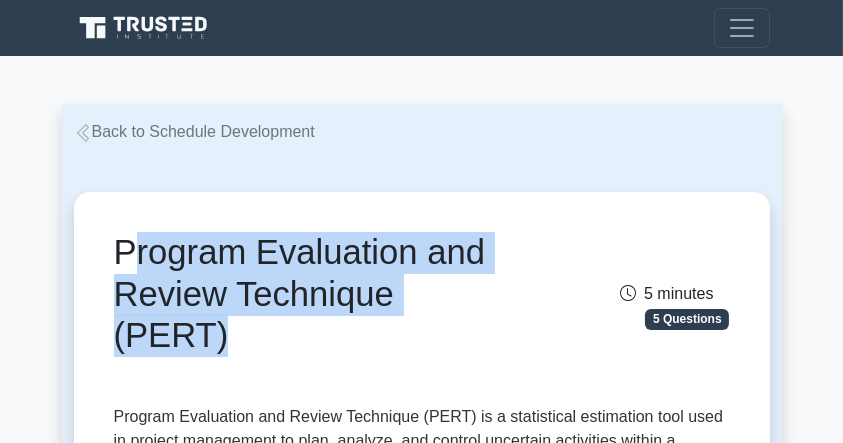 click at bounding box center (83, 133) 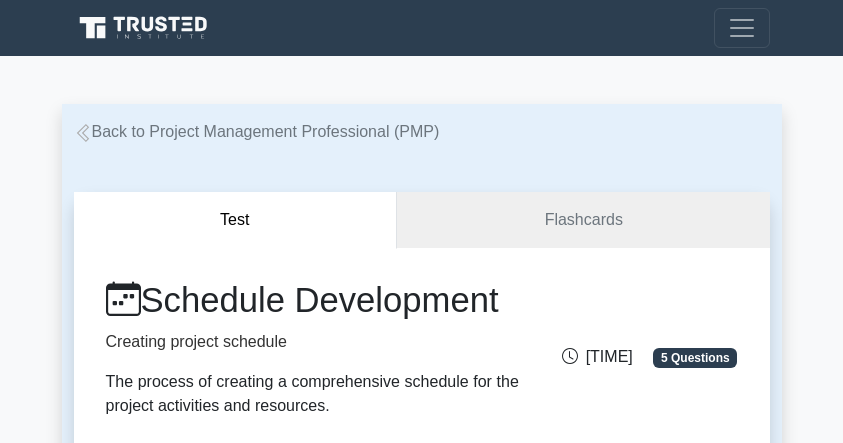 scroll, scrollTop: 0, scrollLeft: 0, axis: both 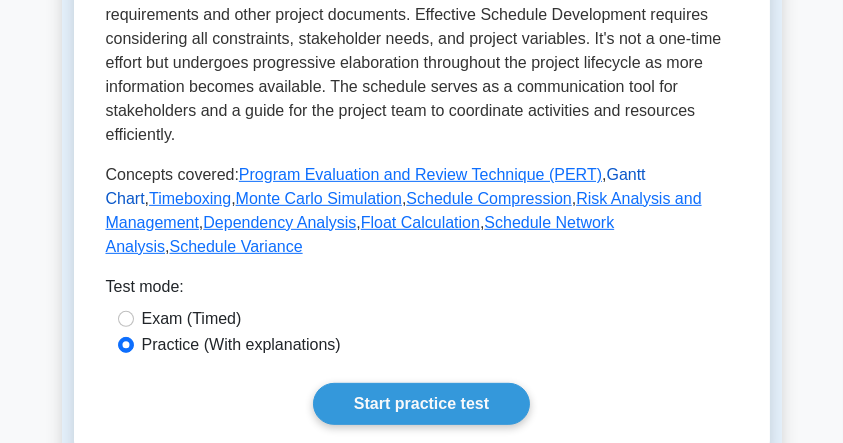 click on "Gantt Chart" at bounding box center [376, 186] 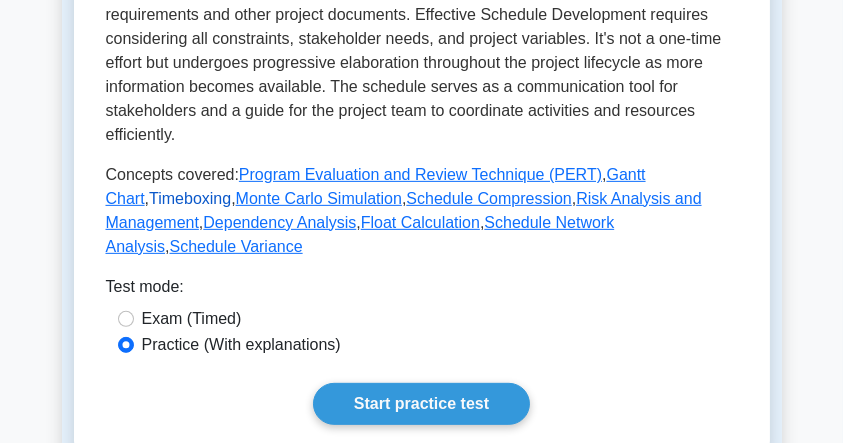 click on "Timeboxing" at bounding box center (190, 198) 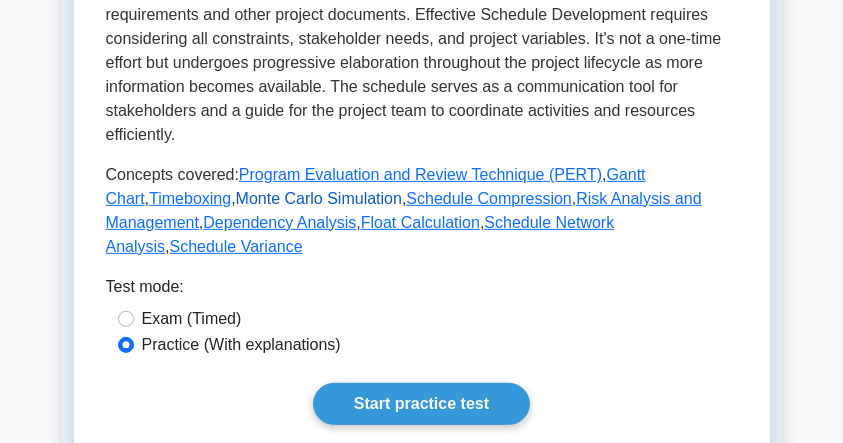 click on "Monte Carlo Simulation" at bounding box center [319, 198] 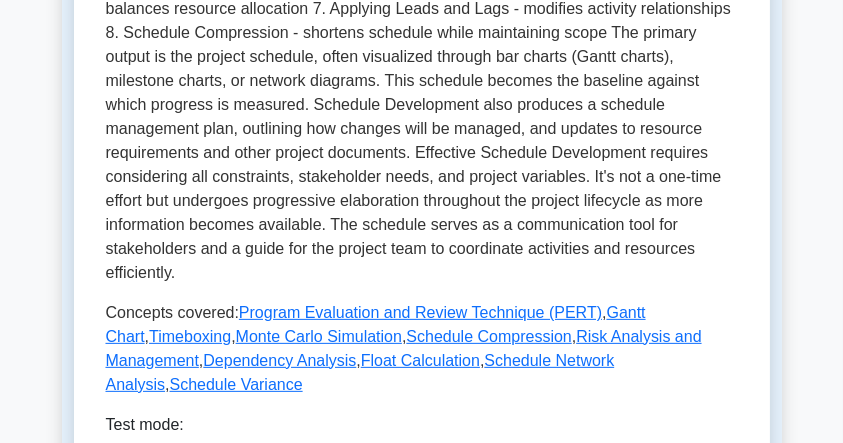 scroll, scrollTop: 1133, scrollLeft: 0, axis: vertical 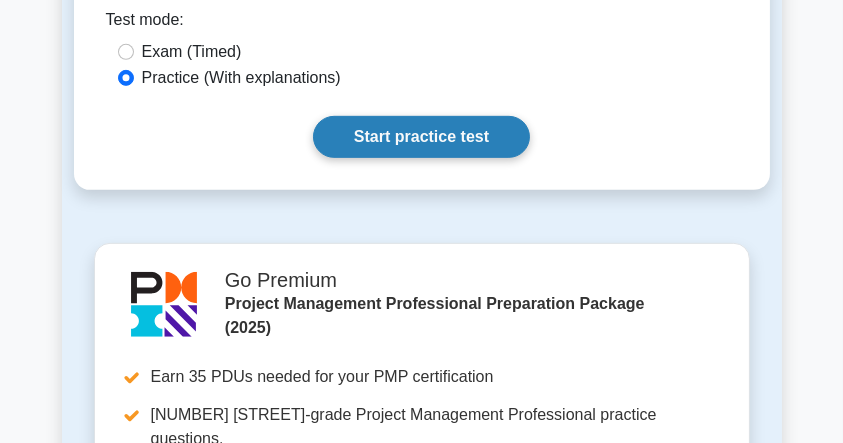 click on "Start practice test" at bounding box center [421, 137] 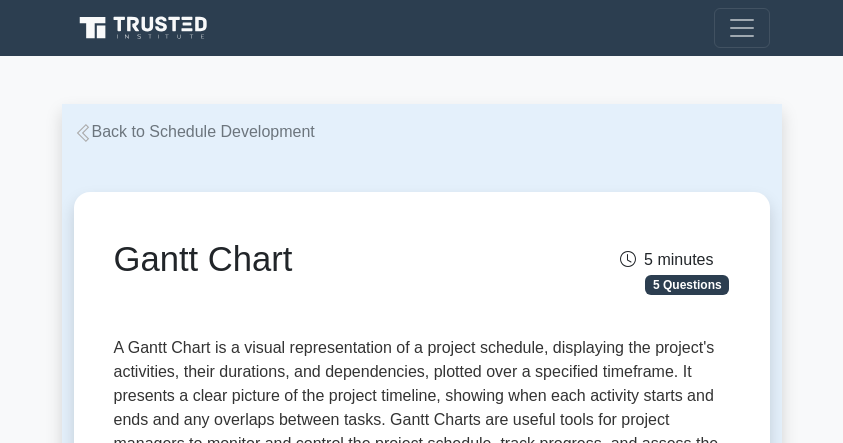 scroll, scrollTop: 0, scrollLeft: 0, axis: both 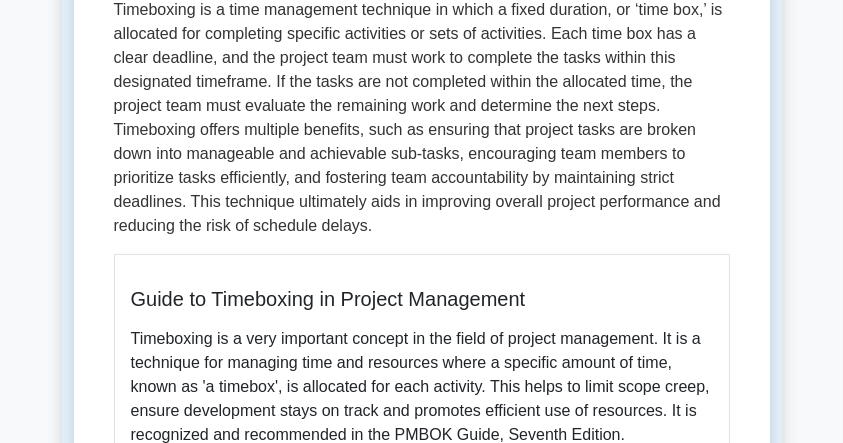 click on "Guide to Timeboxing in Project Management" at bounding box center (422, 299) 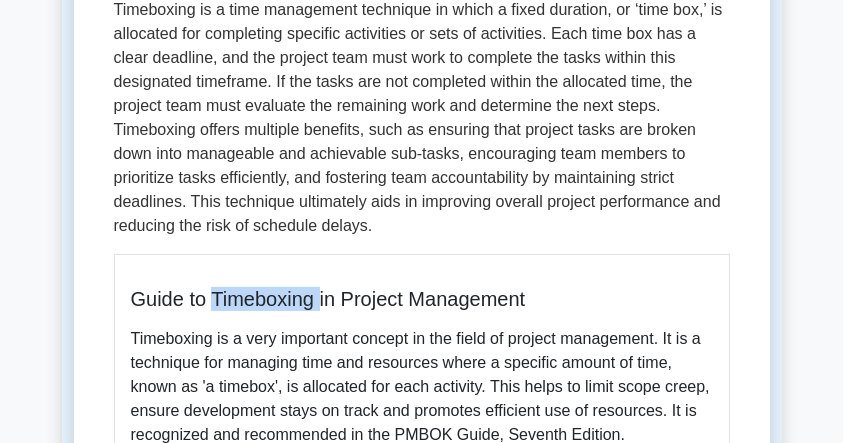 click on "Guide to Timeboxing in Project Management" at bounding box center (422, 299) 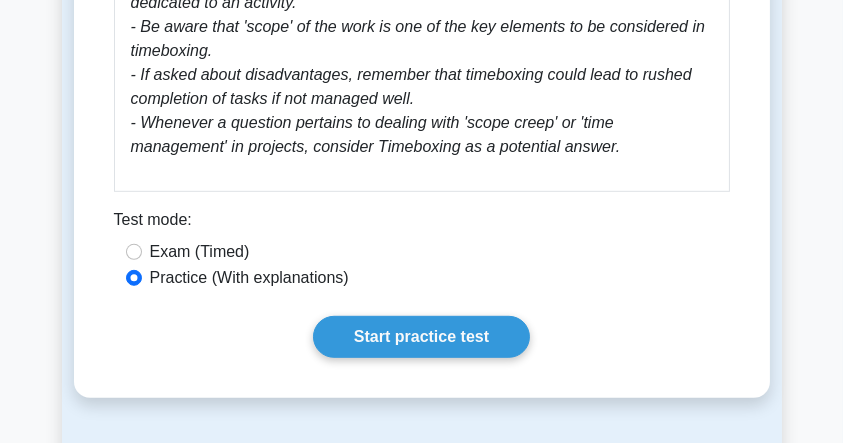 scroll, scrollTop: 1200, scrollLeft: 0, axis: vertical 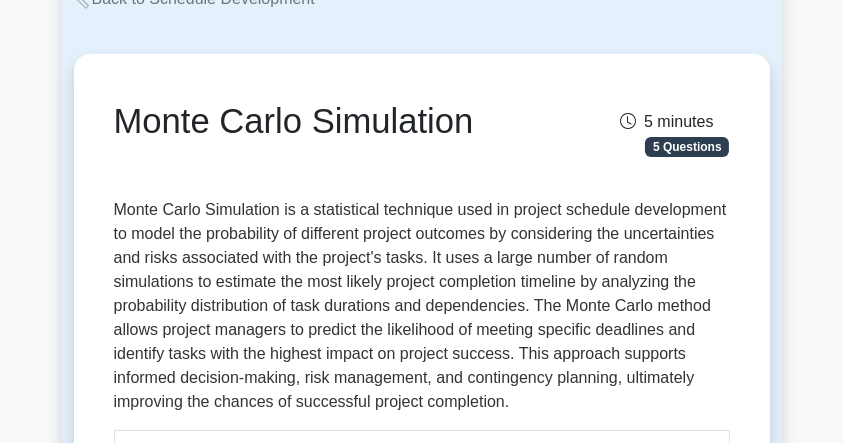 click on "Monte Carlo Simulation" at bounding box center (315, 122) 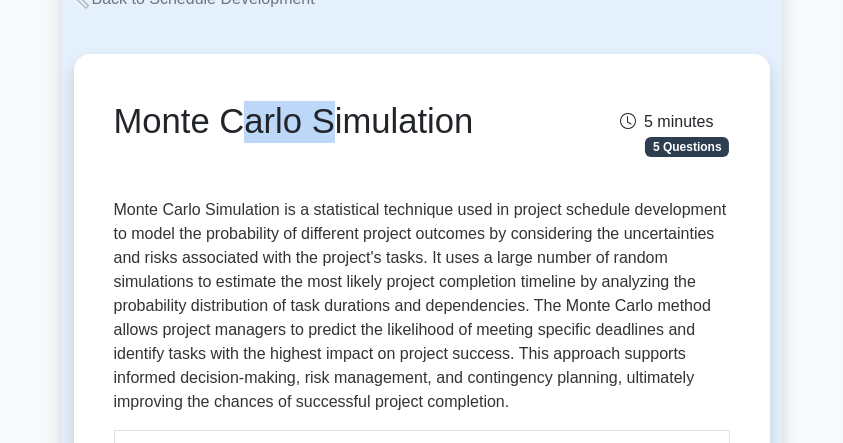 click on "Monte Carlo Simulation" at bounding box center [315, 122] 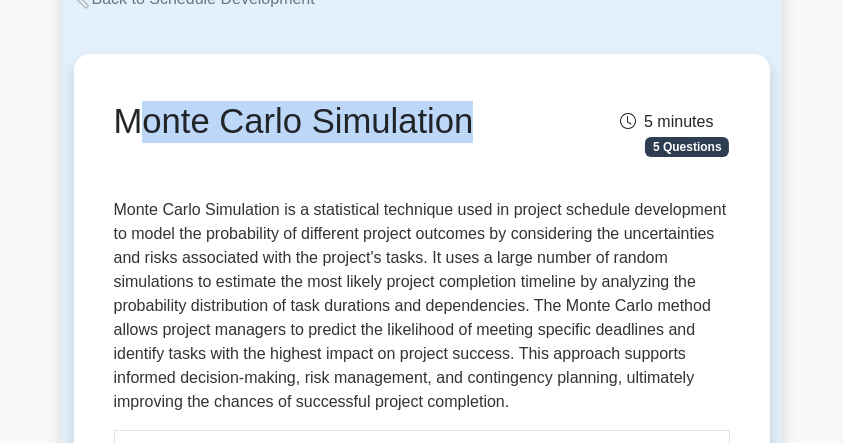 click on "Monte Carlo Simulation" at bounding box center (315, 122) 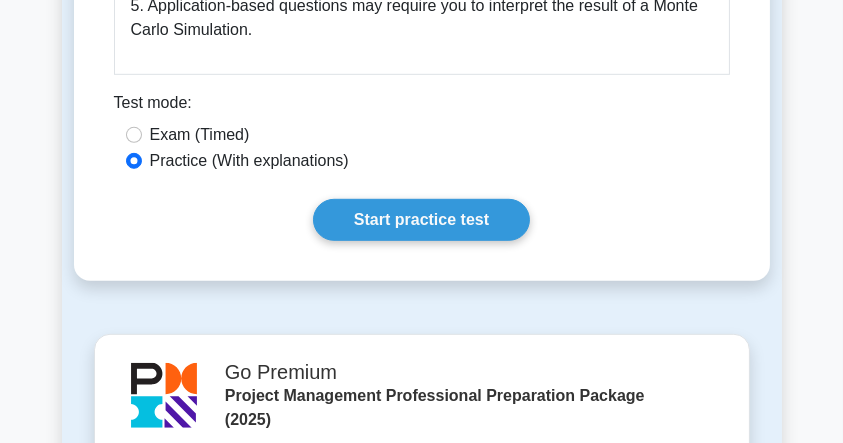 scroll, scrollTop: 1266, scrollLeft: 0, axis: vertical 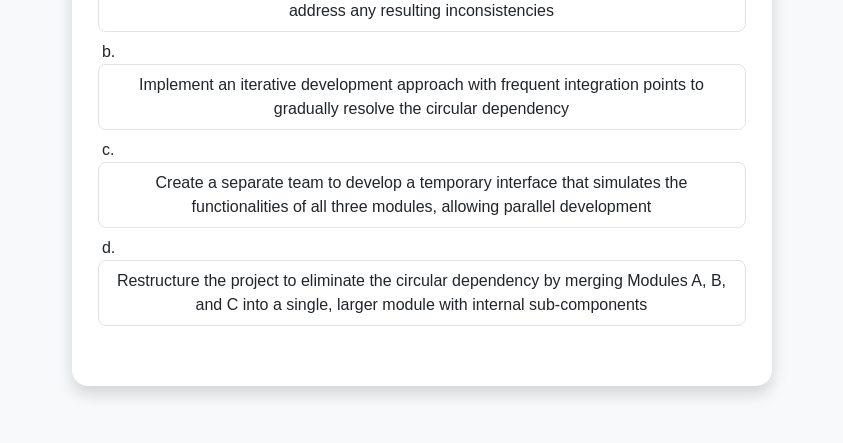click on "Create a separate team to develop a temporary interface that simulates the functionalities of all three modules, allowing parallel development" at bounding box center [422, 195] 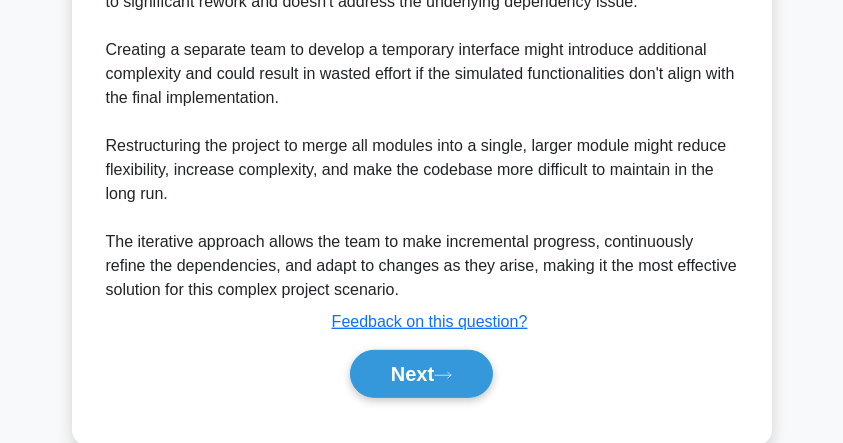 scroll, scrollTop: 1164, scrollLeft: 0, axis: vertical 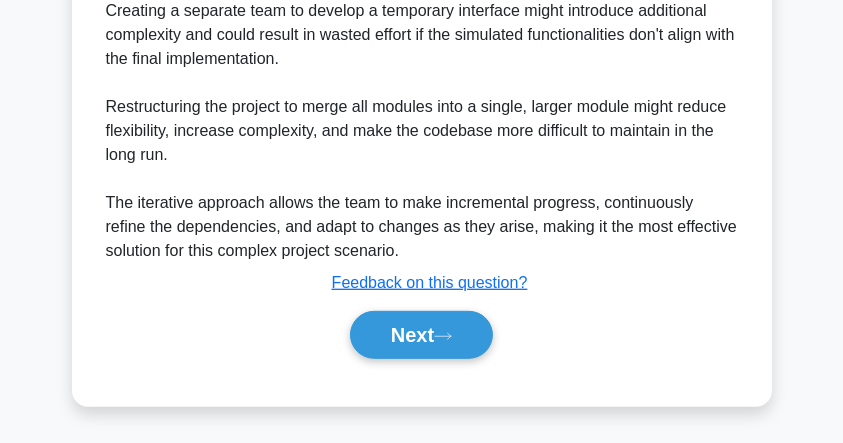 drag, startPoint x: 400, startPoint y: 342, endPoint x: 200, endPoint y: 295, distance: 205.44829 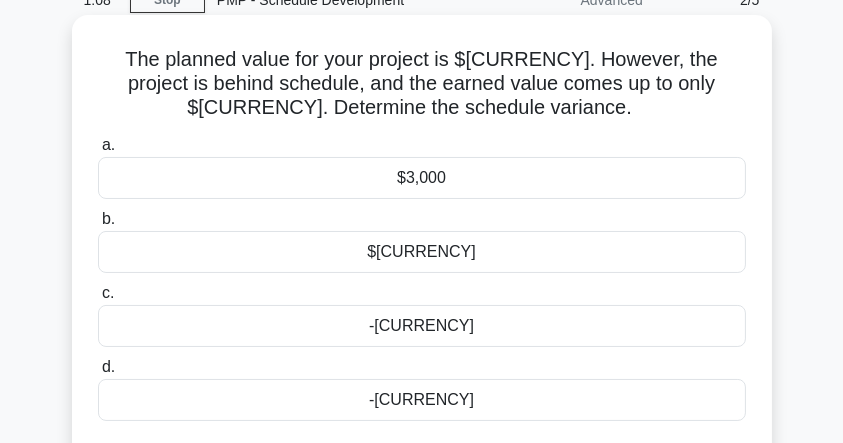 scroll, scrollTop: 200, scrollLeft: 0, axis: vertical 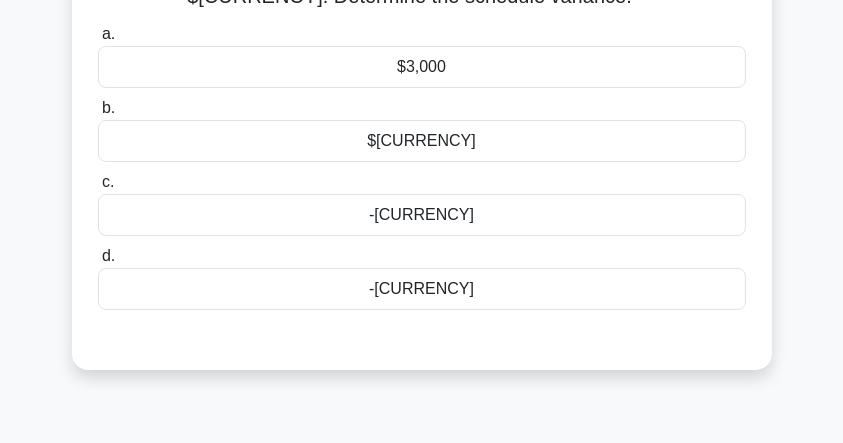 click on "-$3,000" at bounding box center [422, 289] 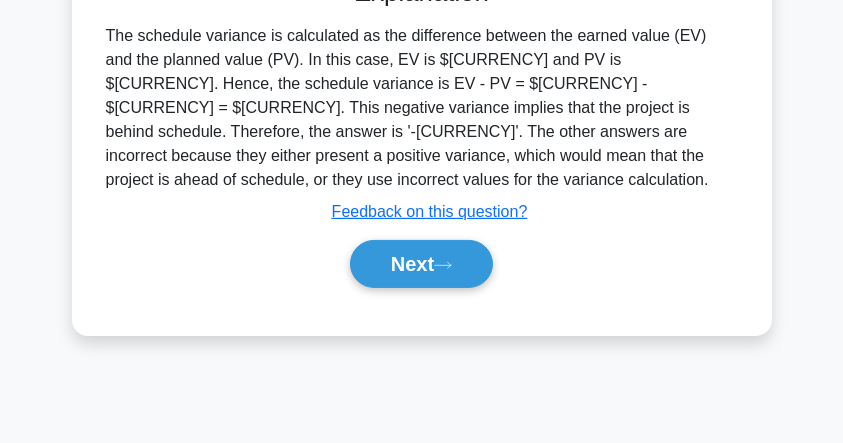 scroll, scrollTop: 495, scrollLeft: 0, axis: vertical 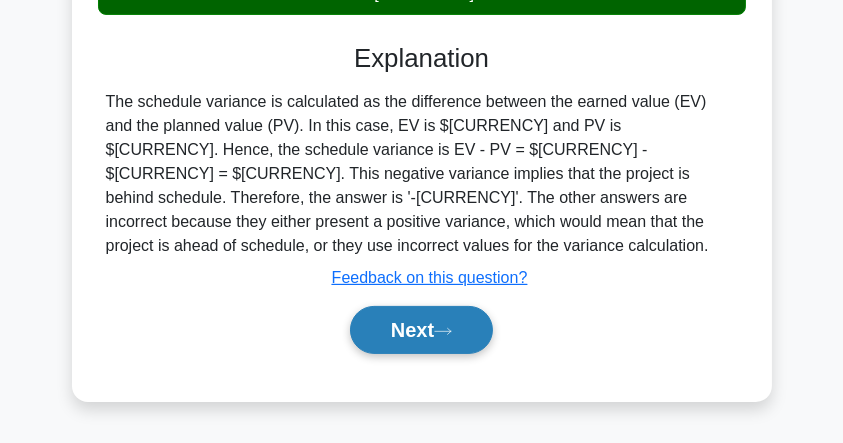 click on "Next" at bounding box center (421, 330) 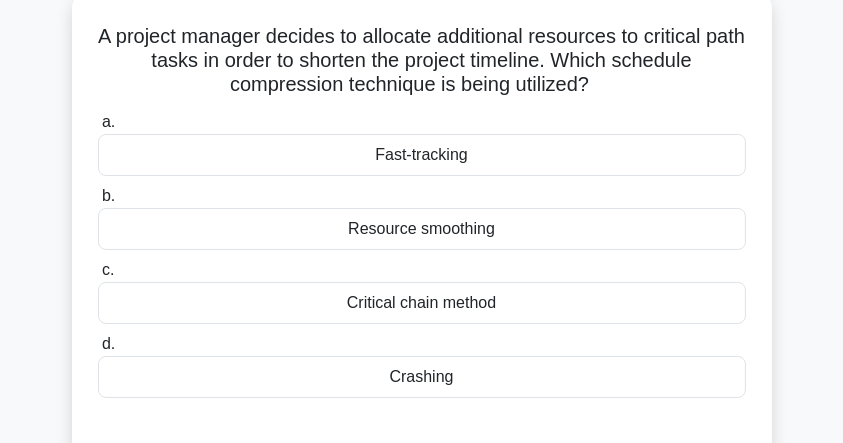 scroll, scrollTop: 133, scrollLeft: 0, axis: vertical 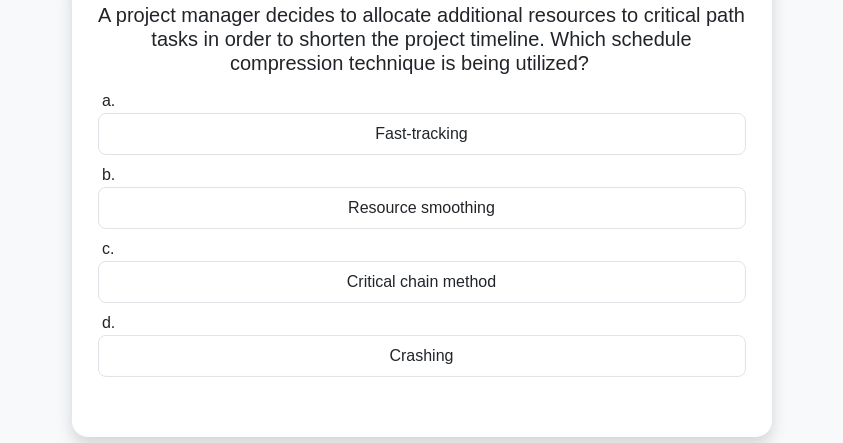 click on "Fast-tracking" at bounding box center [422, 134] 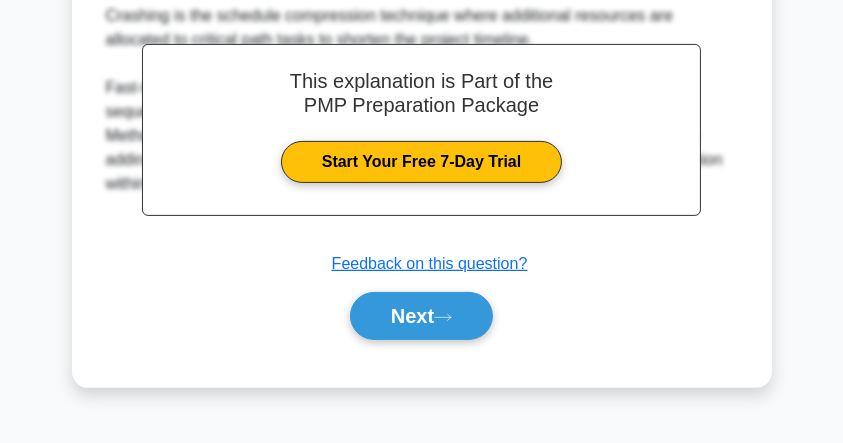 scroll, scrollTop: 628, scrollLeft: 0, axis: vertical 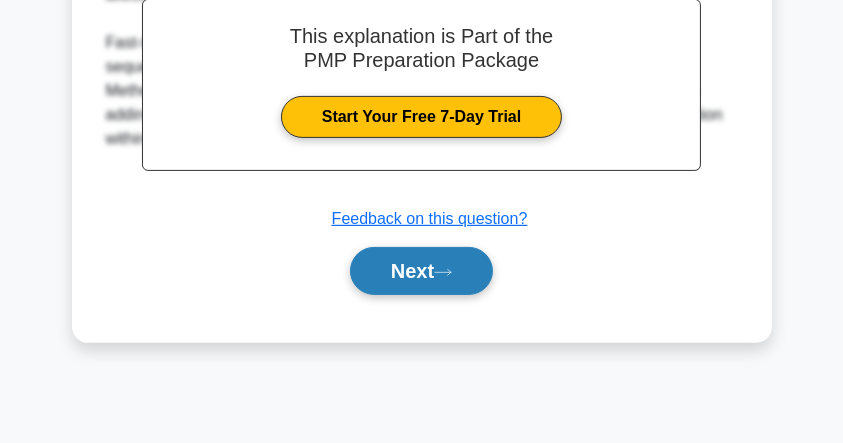 click on "Next" at bounding box center [421, 271] 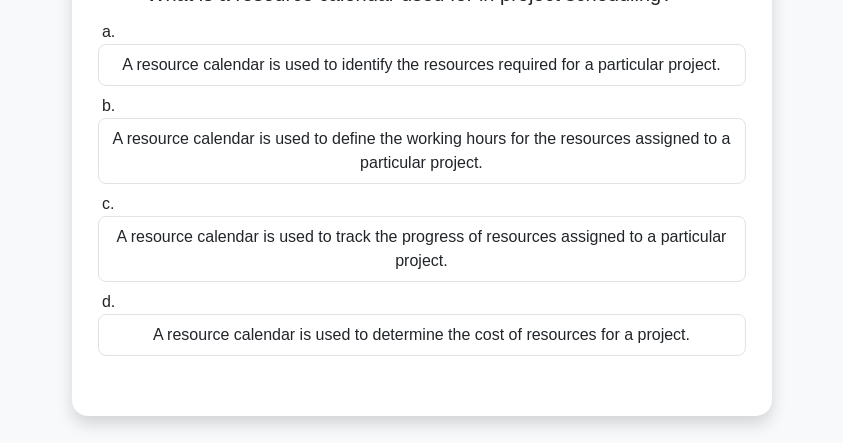 scroll, scrollTop: 133, scrollLeft: 0, axis: vertical 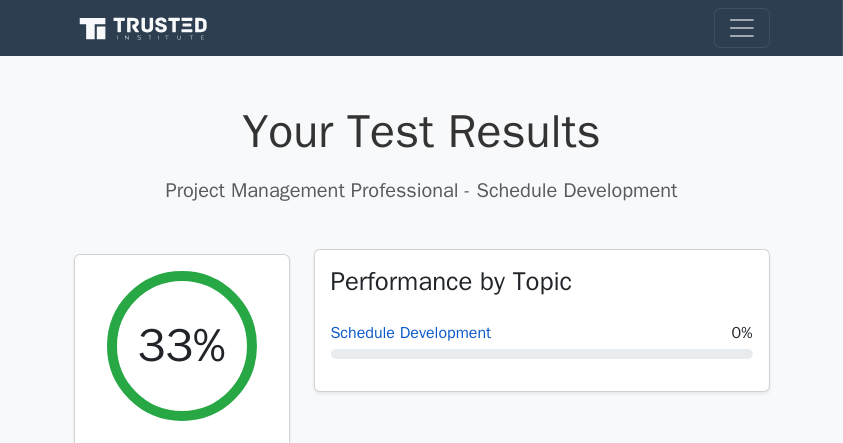 click on "Schedule Development" at bounding box center (411, 333) 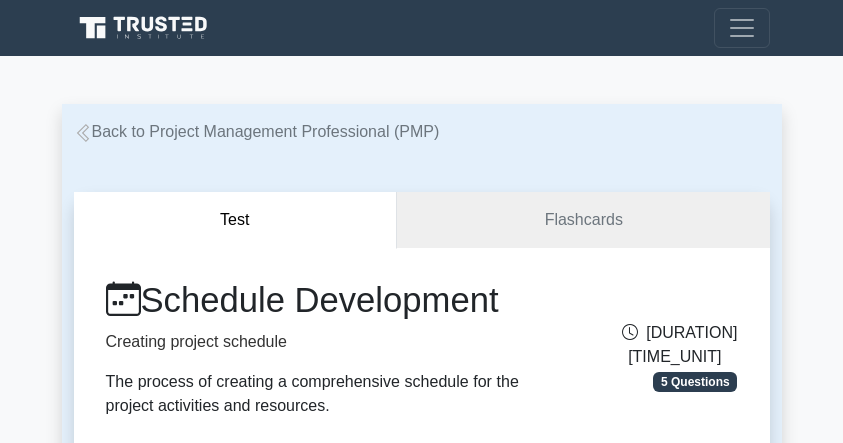 scroll, scrollTop: 0, scrollLeft: 0, axis: both 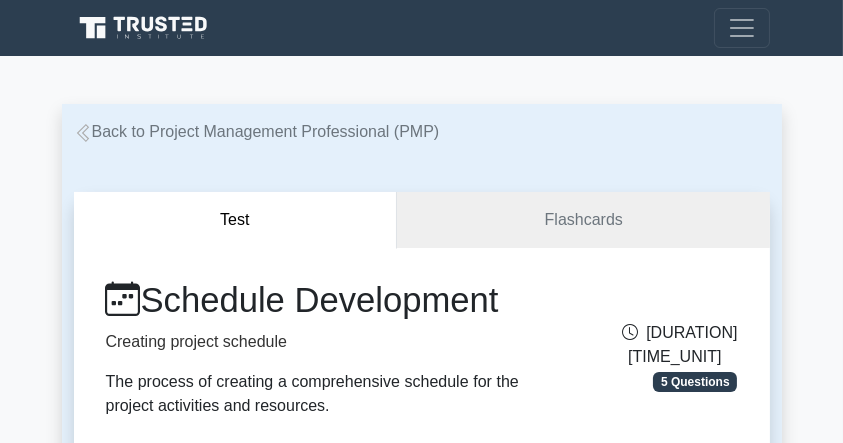 click at bounding box center (146, 28) 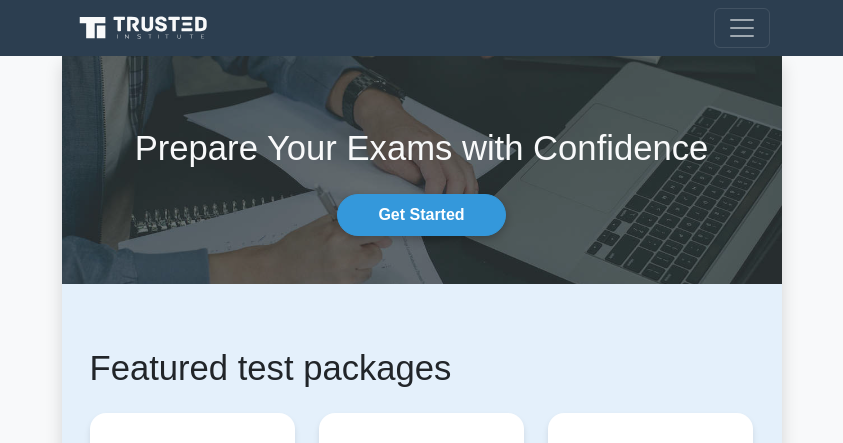 scroll, scrollTop: 0, scrollLeft: 0, axis: both 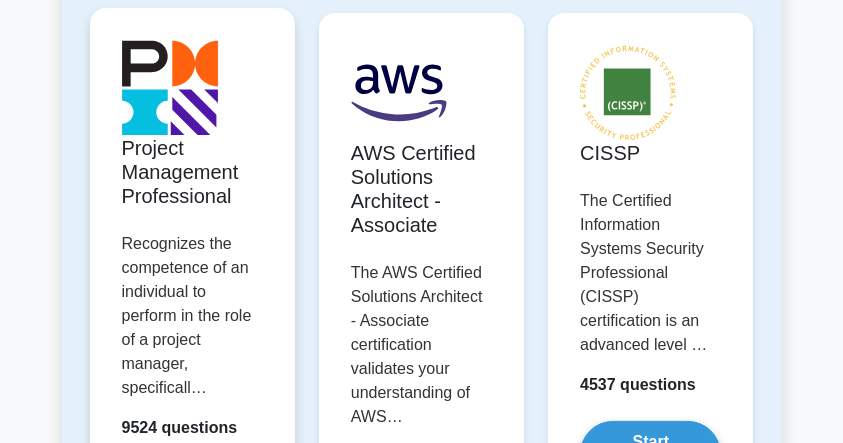 click on "Start practicing" at bounding box center (192, 497) 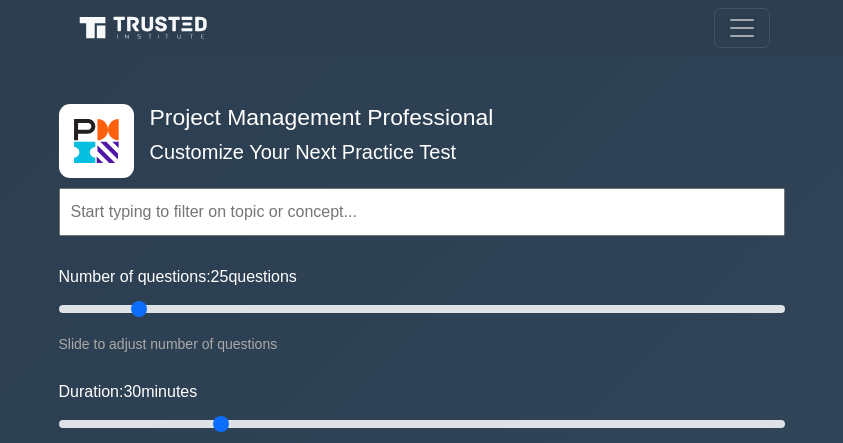 scroll, scrollTop: 0, scrollLeft: 0, axis: both 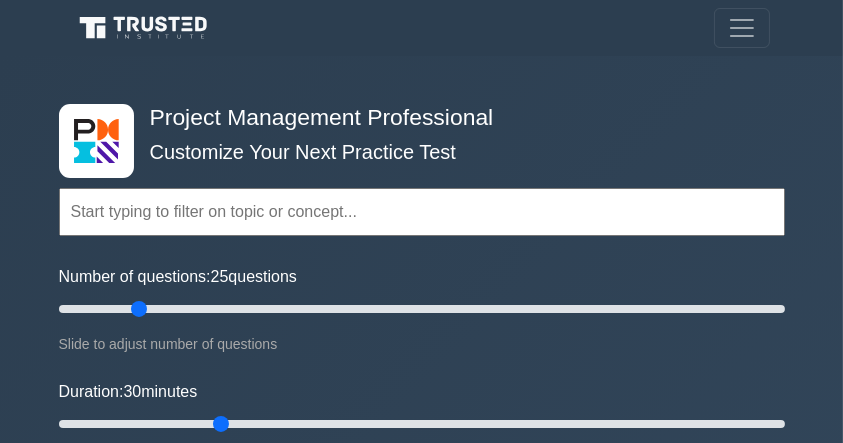 click at bounding box center [422, 212] 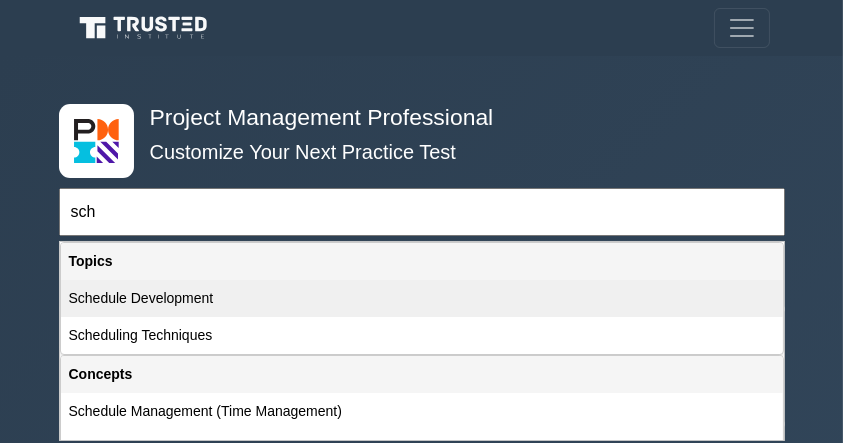 type on "sch" 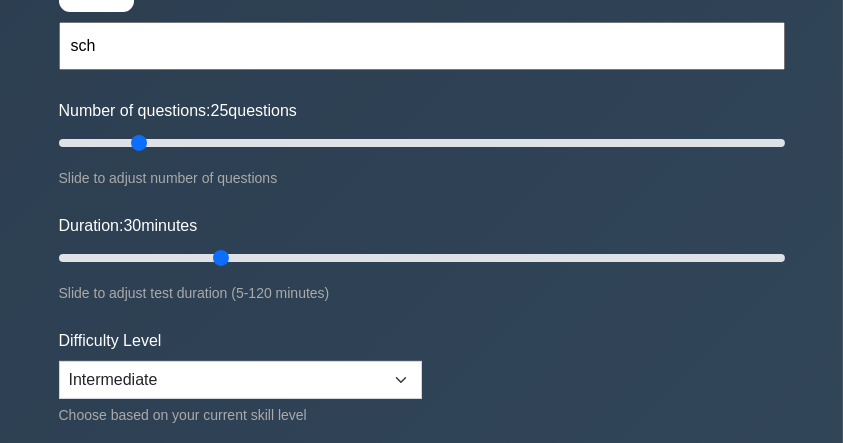 scroll, scrollTop: 200, scrollLeft: 0, axis: vertical 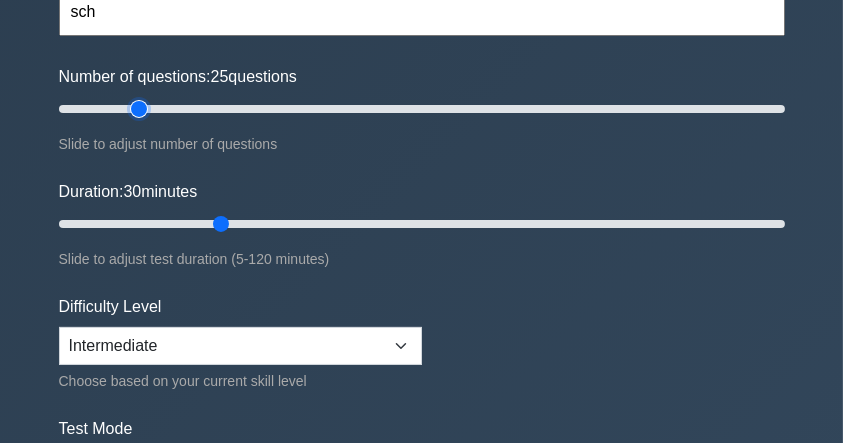 click on "Number of questions:  25  questions" at bounding box center (422, 109) 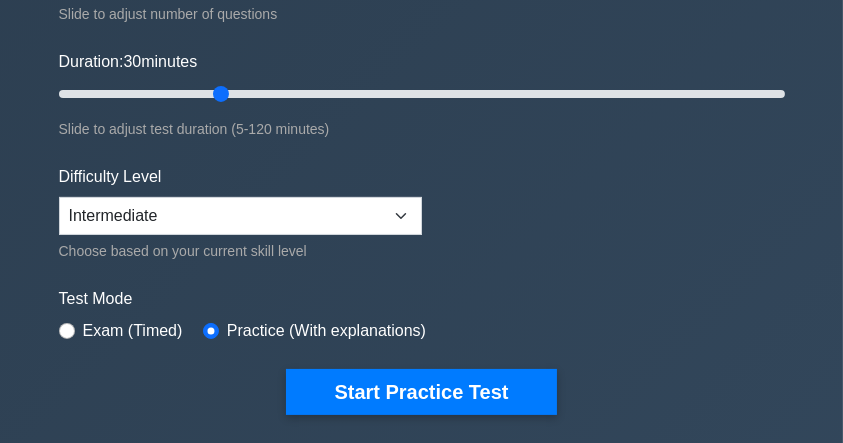 scroll, scrollTop: 333, scrollLeft: 0, axis: vertical 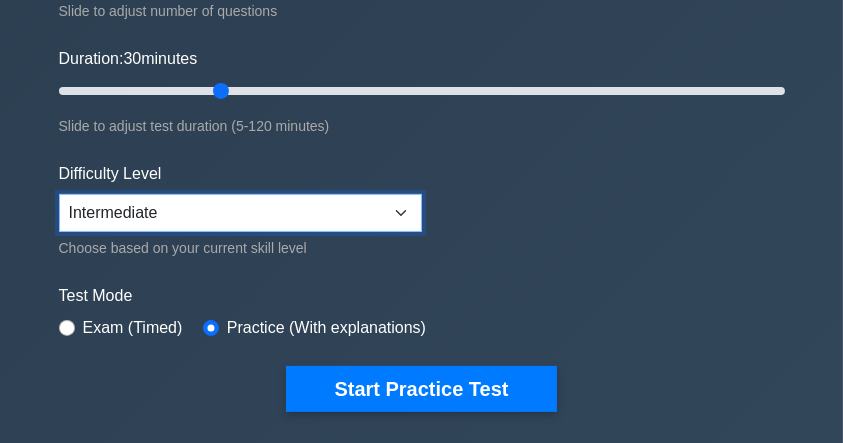 click on "Beginner
Intermediate
Expert" at bounding box center [240, 213] 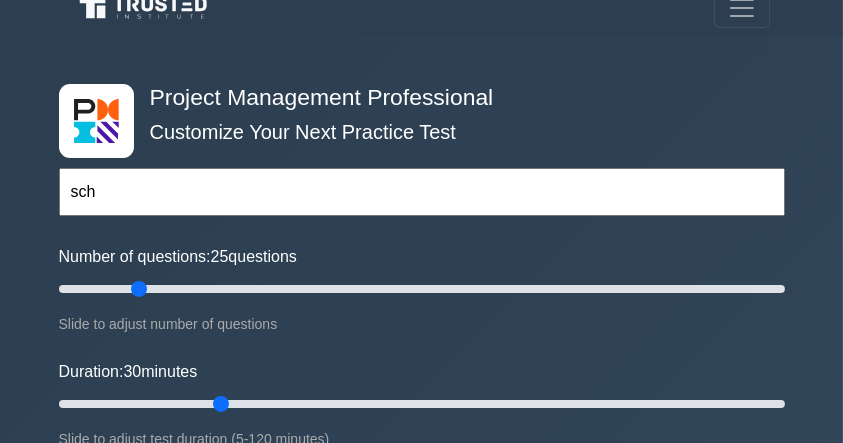 scroll, scrollTop: 0, scrollLeft: 0, axis: both 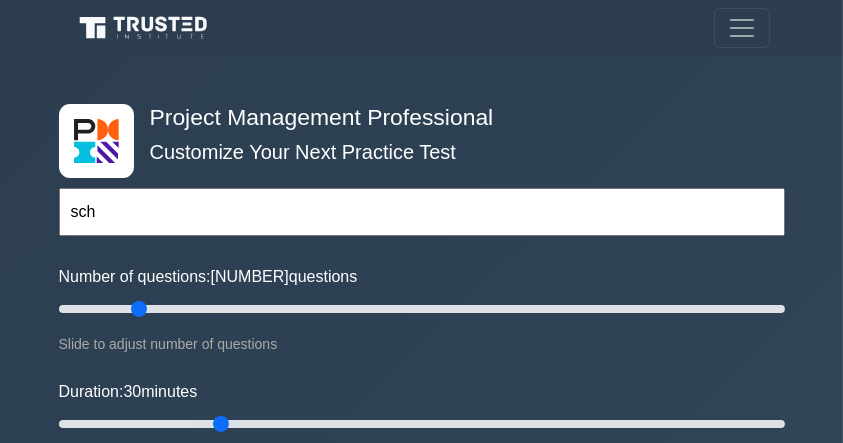 drag, startPoint x: 136, startPoint y: 306, endPoint x: 0, endPoint y: 309, distance: 136.03308 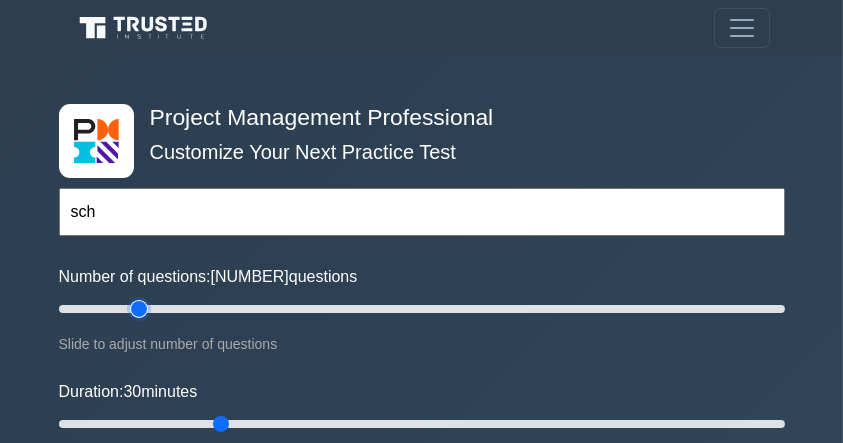 type on "[NUMBER]" 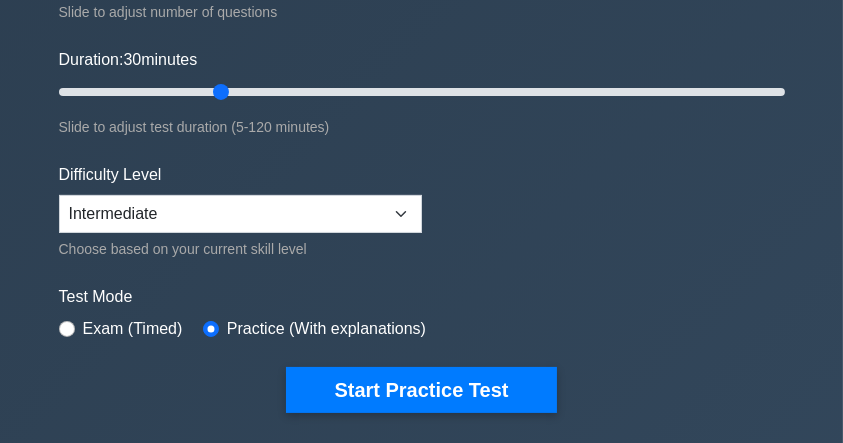 scroll, scrollTop: 333, scrollLeft: 0, axis: vertical 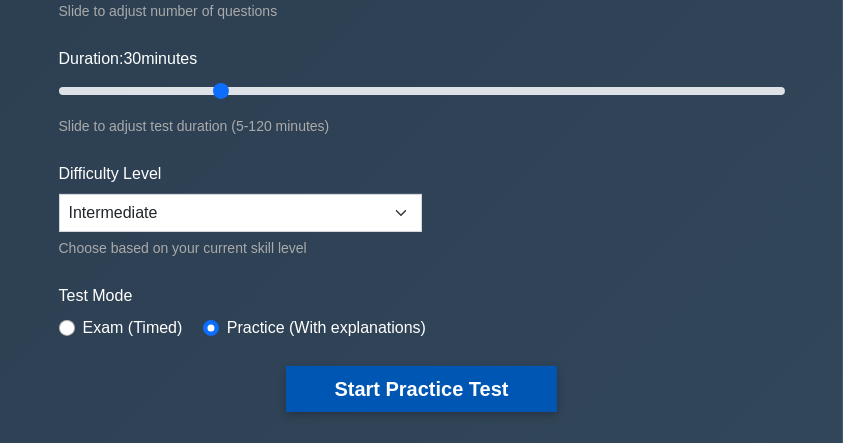 click on "Start Practice Test" at bounding box center [421, 389] 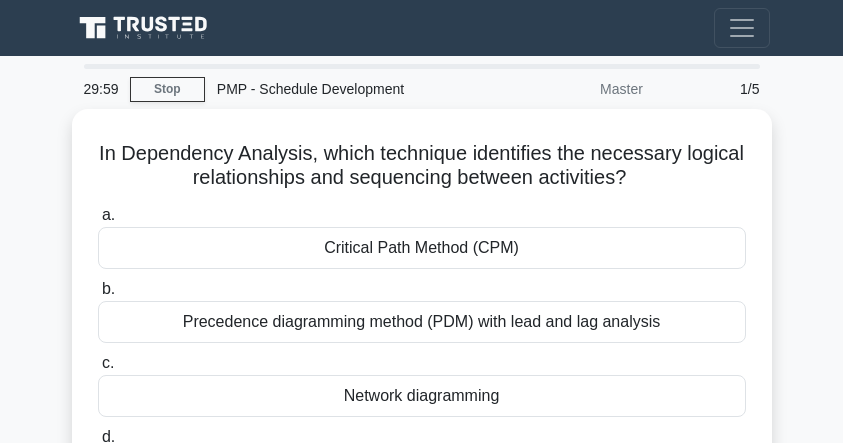 scroll, scrollTop: 0, scrollLeft: 0, axis: both 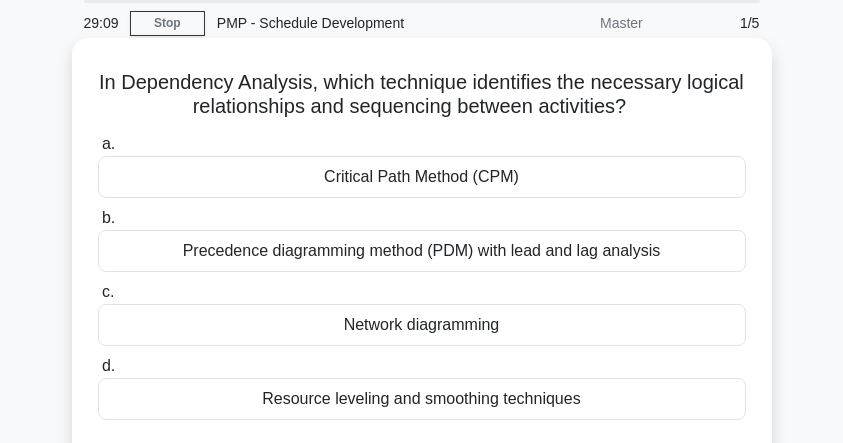 click on "Resource leveling and smoothing techniques" at bounding box center (422, 399) 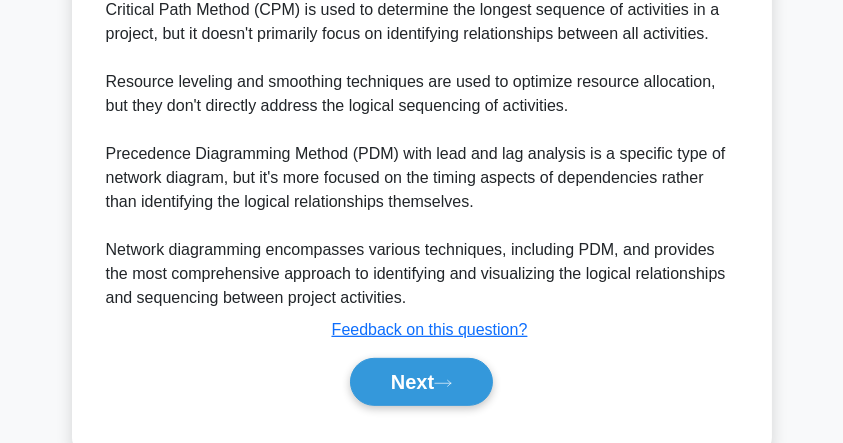 scroll, scrollTop: 900, scrollLeft: 0, axis: vertical 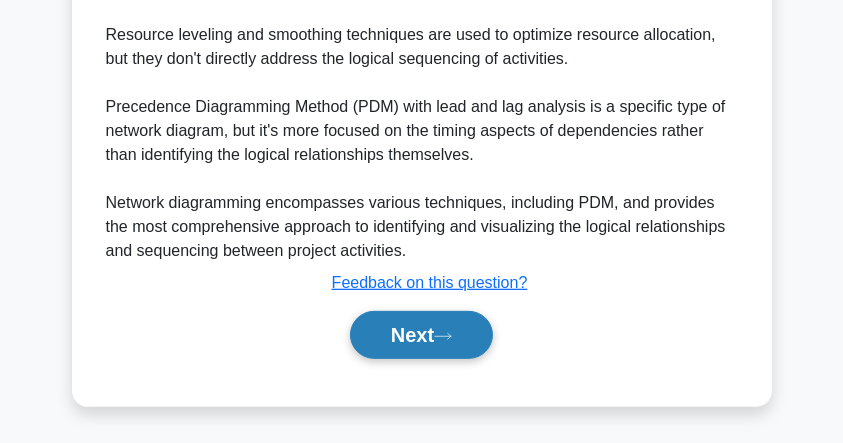 click on "Next" at bounding box center (421, 335) 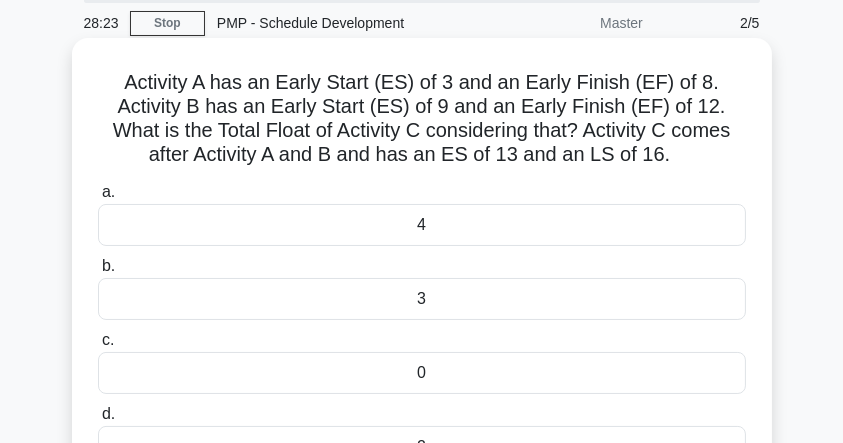 scroll, scrollTop: 133, scrollLeft: 0, axis: vertical 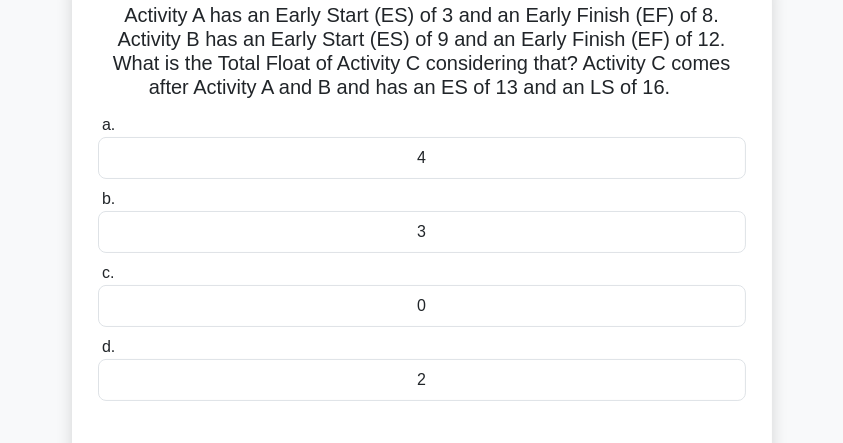 click on "4" at bounding box center (422, 158) 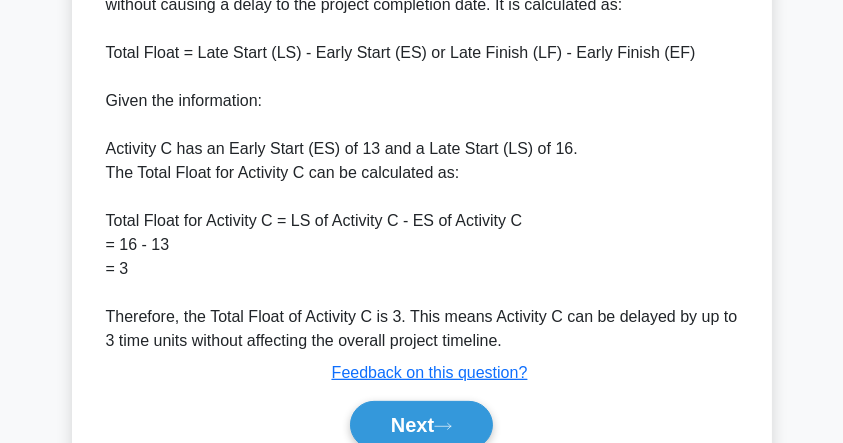 scroll, scrollTop: 756, scrollLeft: 0, axis: vertical 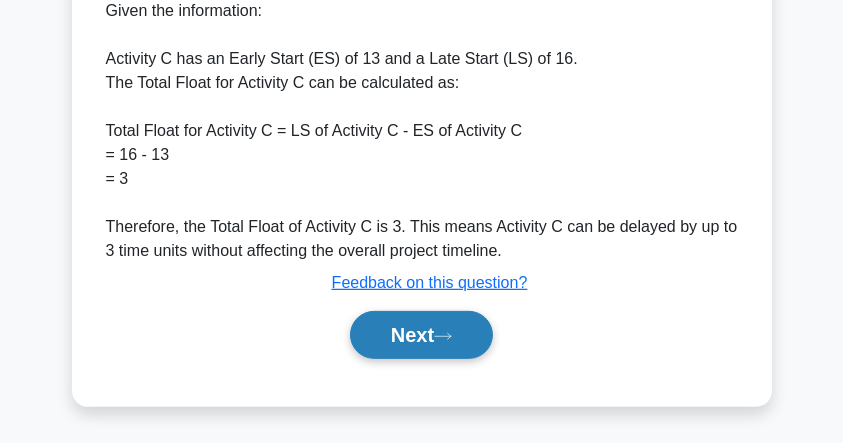 click on "Next" at bounding box center (421, 335) 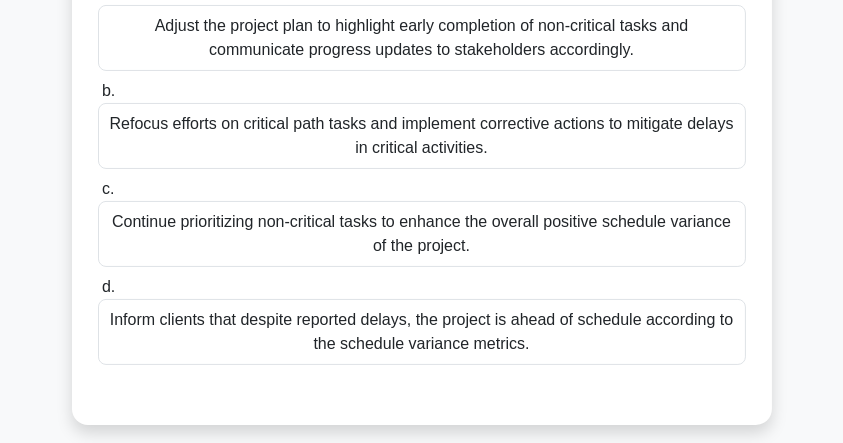 scroll, scrollTop: 295, scrollLeft: 0, axis: vertical 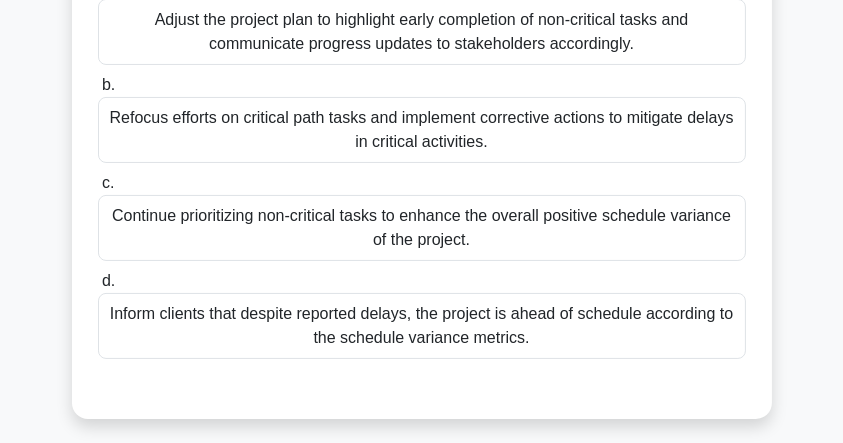 click on "Refocus efforts on critical path tasks and implement corrective actions to mitigate delays in critical activities." at bounding box center (422, 130) 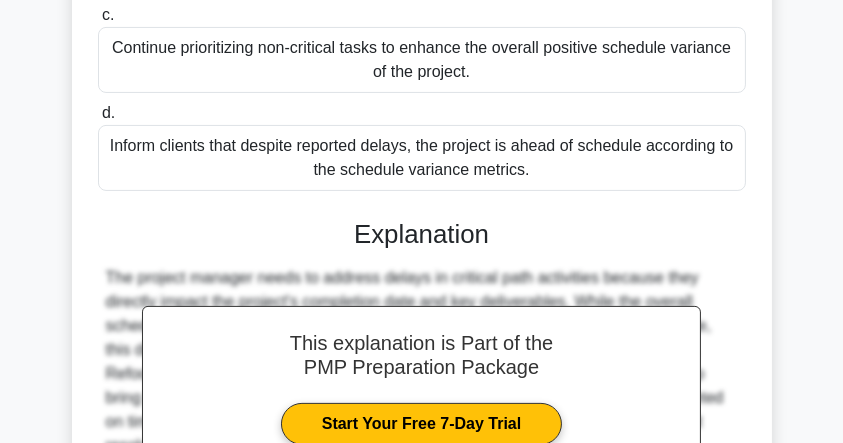 scroll, scrollTop: 640, scrollLeft: 0, axis: vertical 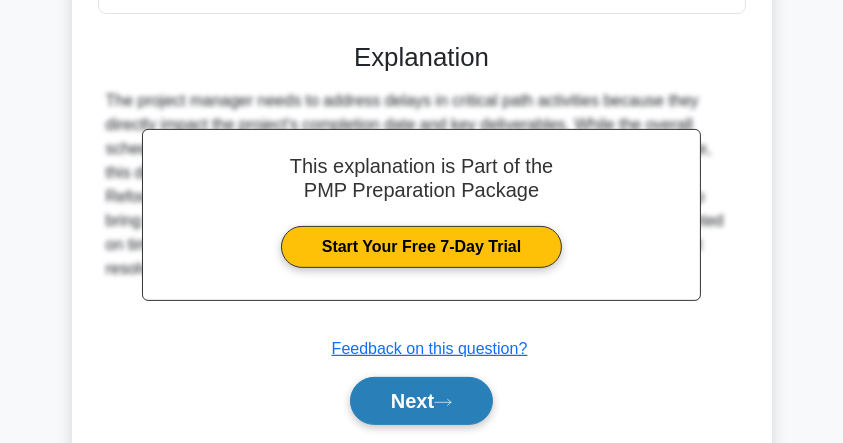 click on "Next" at bounding box center [421, 401] 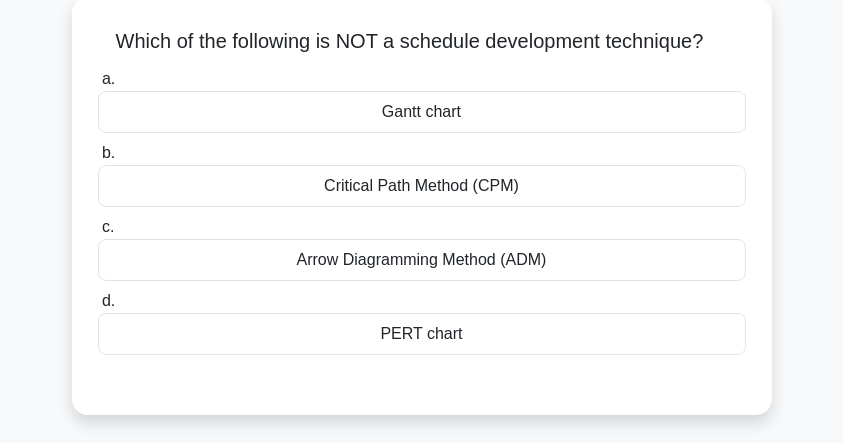 scroll, scrollTop: 133, scrollLeft: 0, axis: vertical 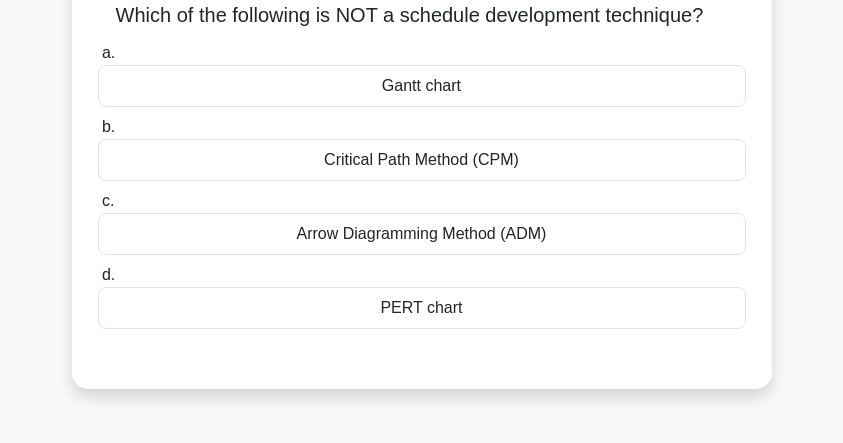 click on "Arrow Diagramming Method (ADM)" at bounding box center [422, 234] 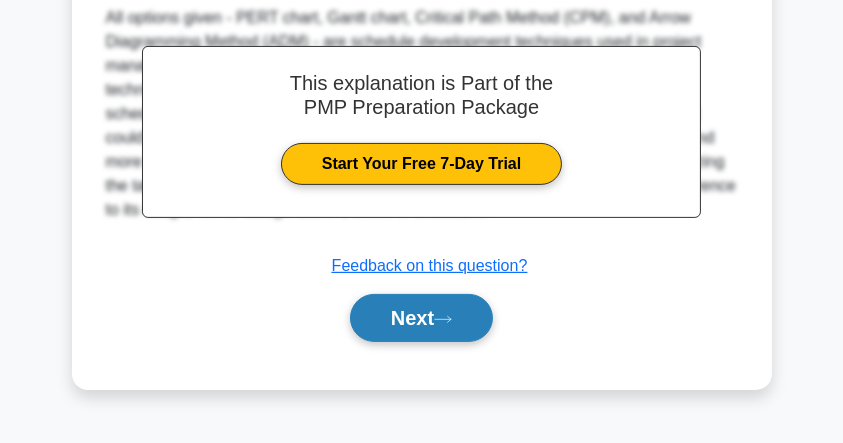 click on "Next" at bounding box center [421, 318] 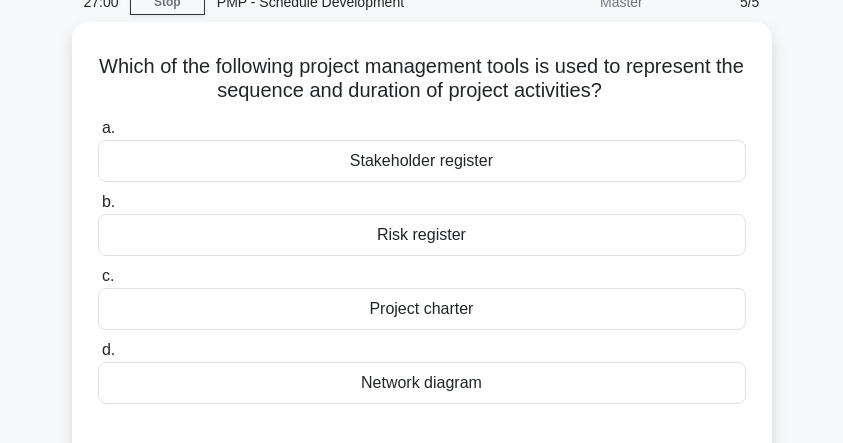 scroll, scrollTop: 66, scrollLeft: 0, axis: vertical 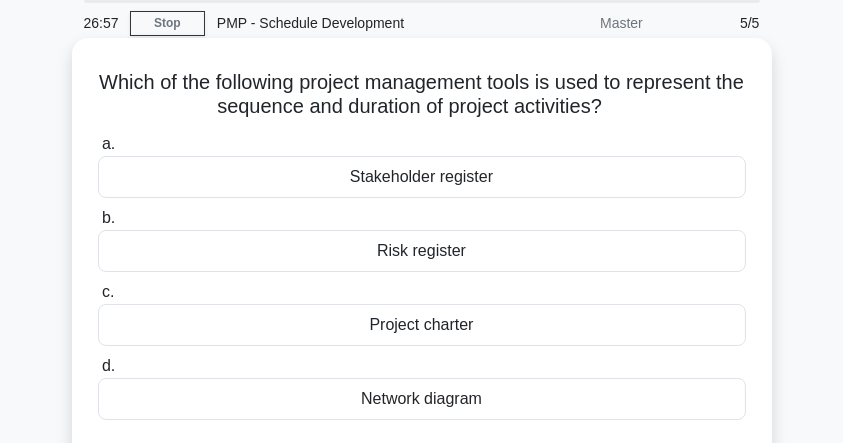 click on "Network diagram" at bounding box center [422, 399] 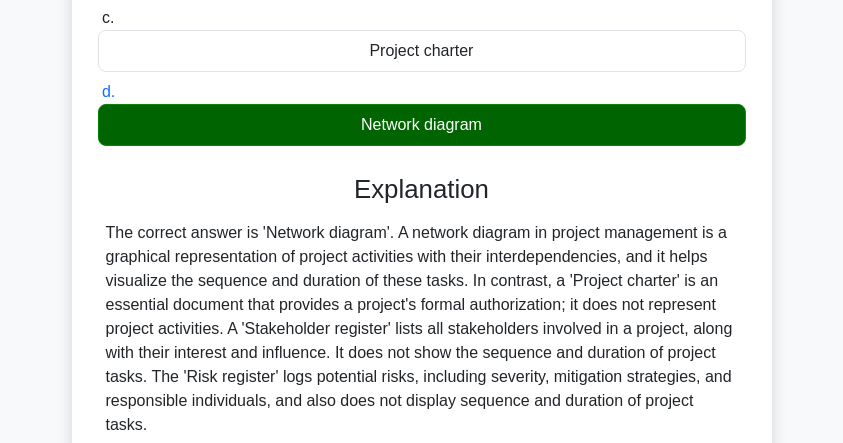scroll, scrollTop: 466, scrollLeft: 0, axis: vertical 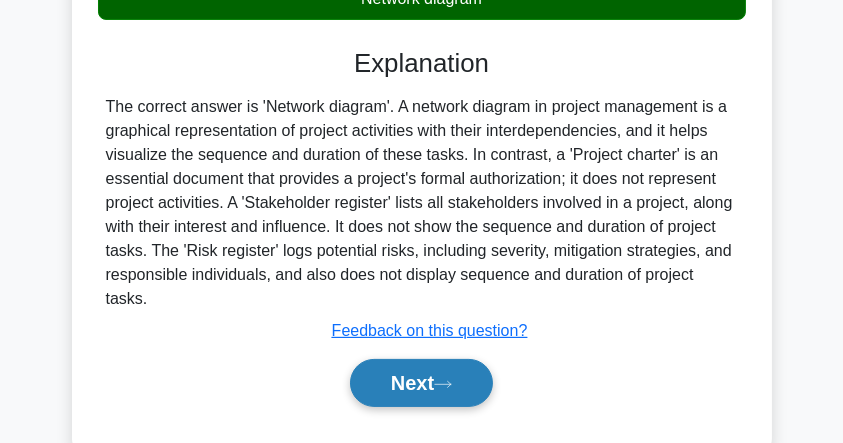 click on "Next" at bounding box center (421, 383) 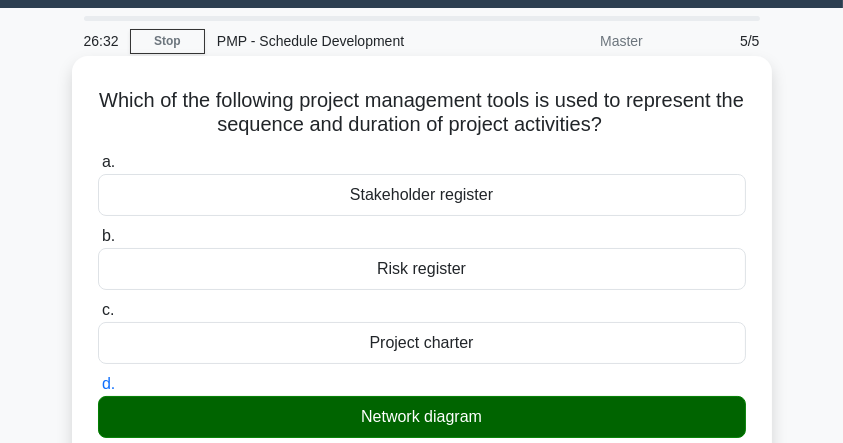 scroll, scrollTop: 0, scrollLeft: 0, axis: both 